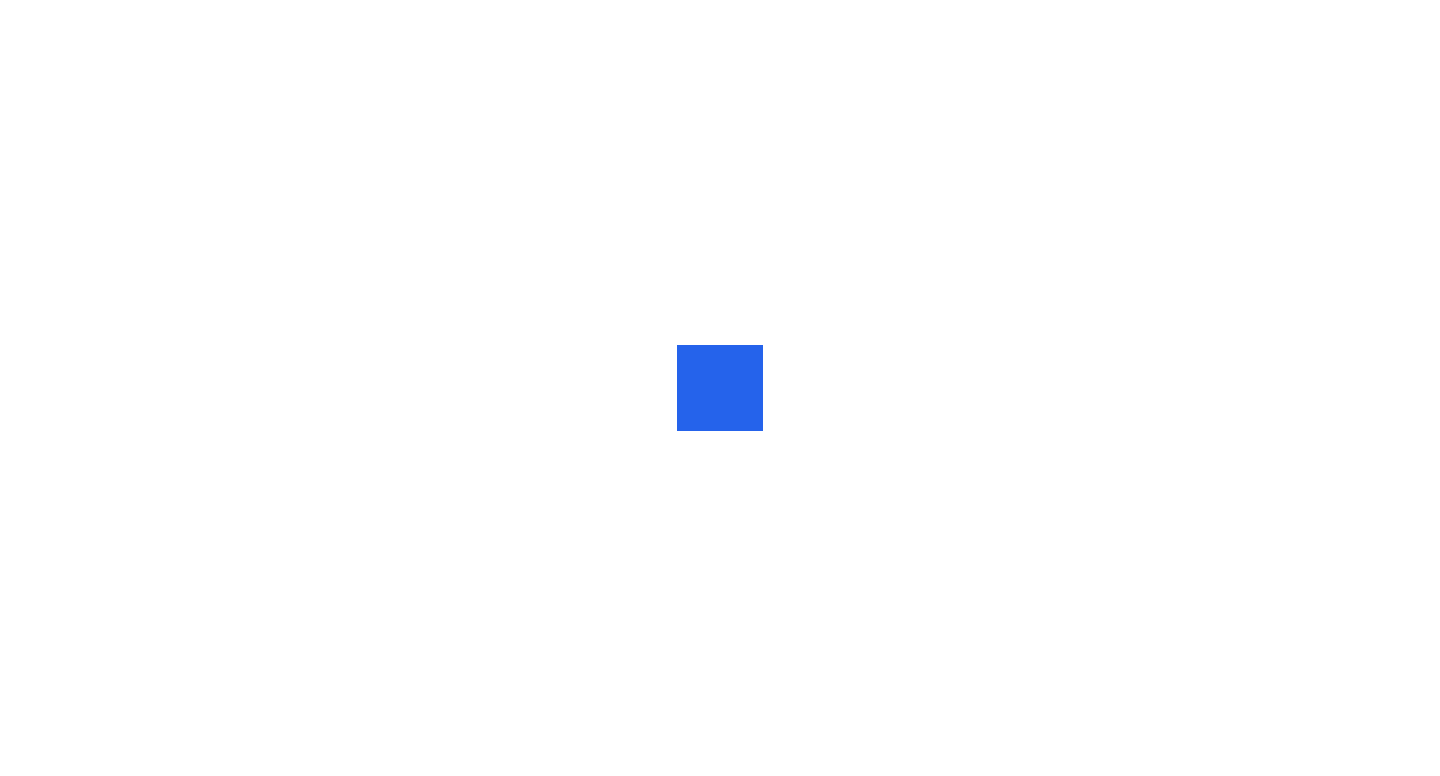 scroll, scrollTop: 0, scrollLeft: 0, axis: both 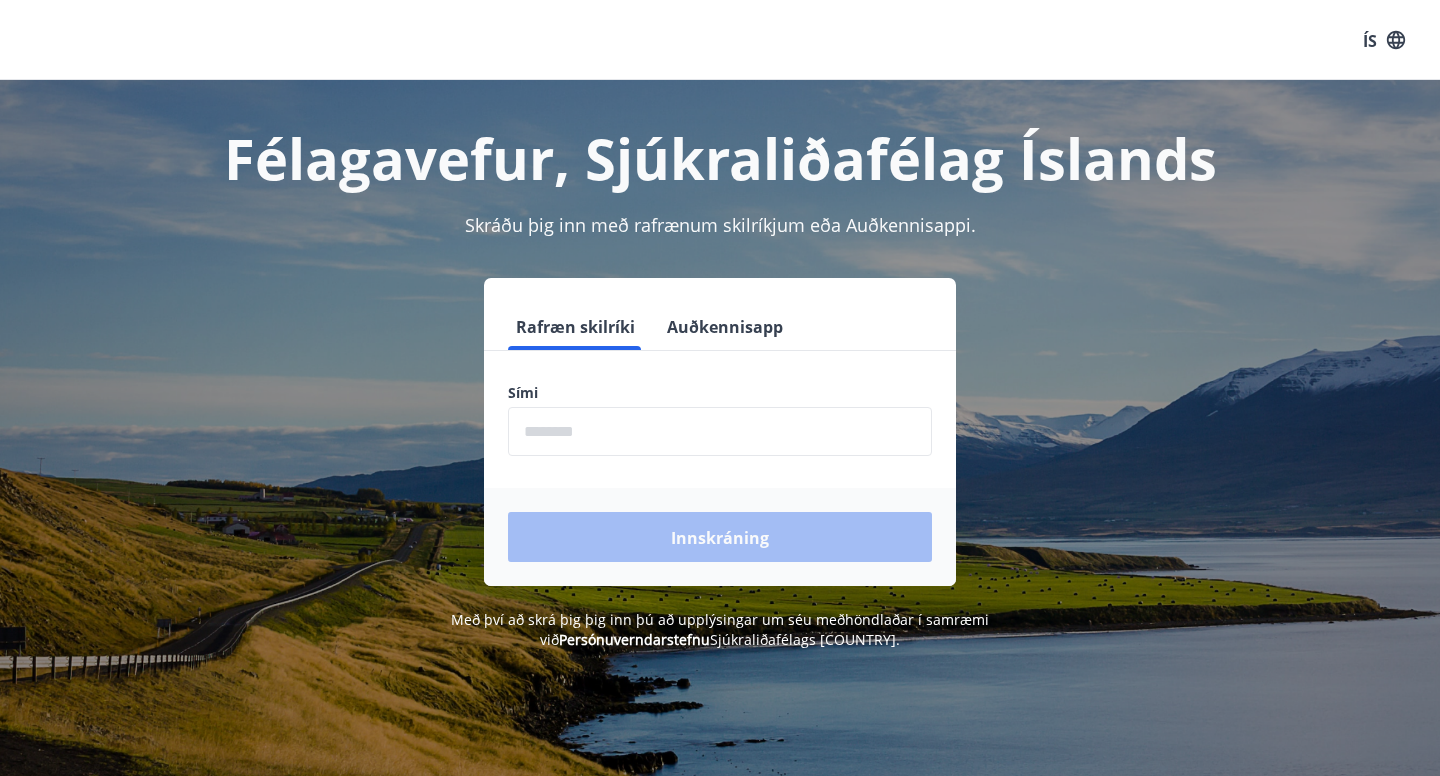 click at bounding box center [720, 431] 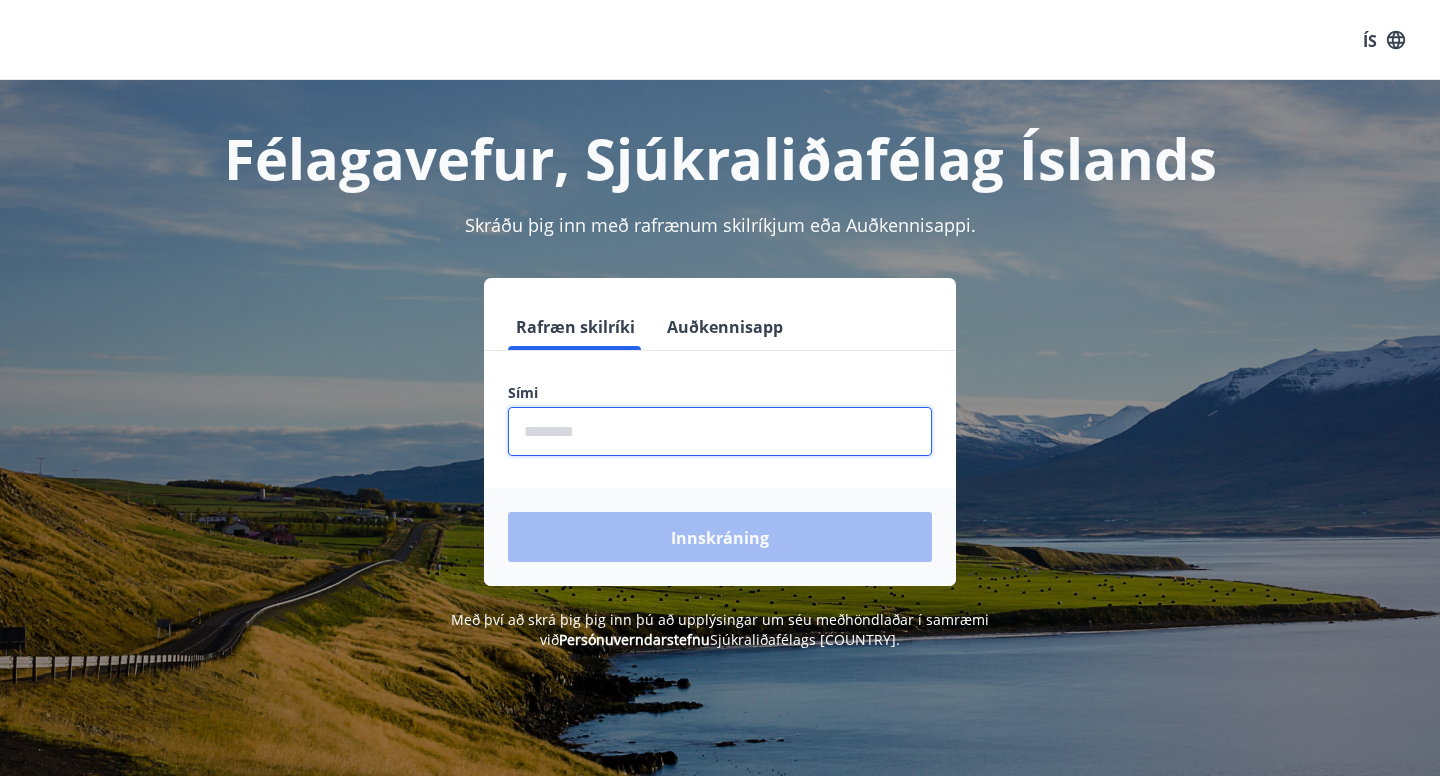 type on "********" 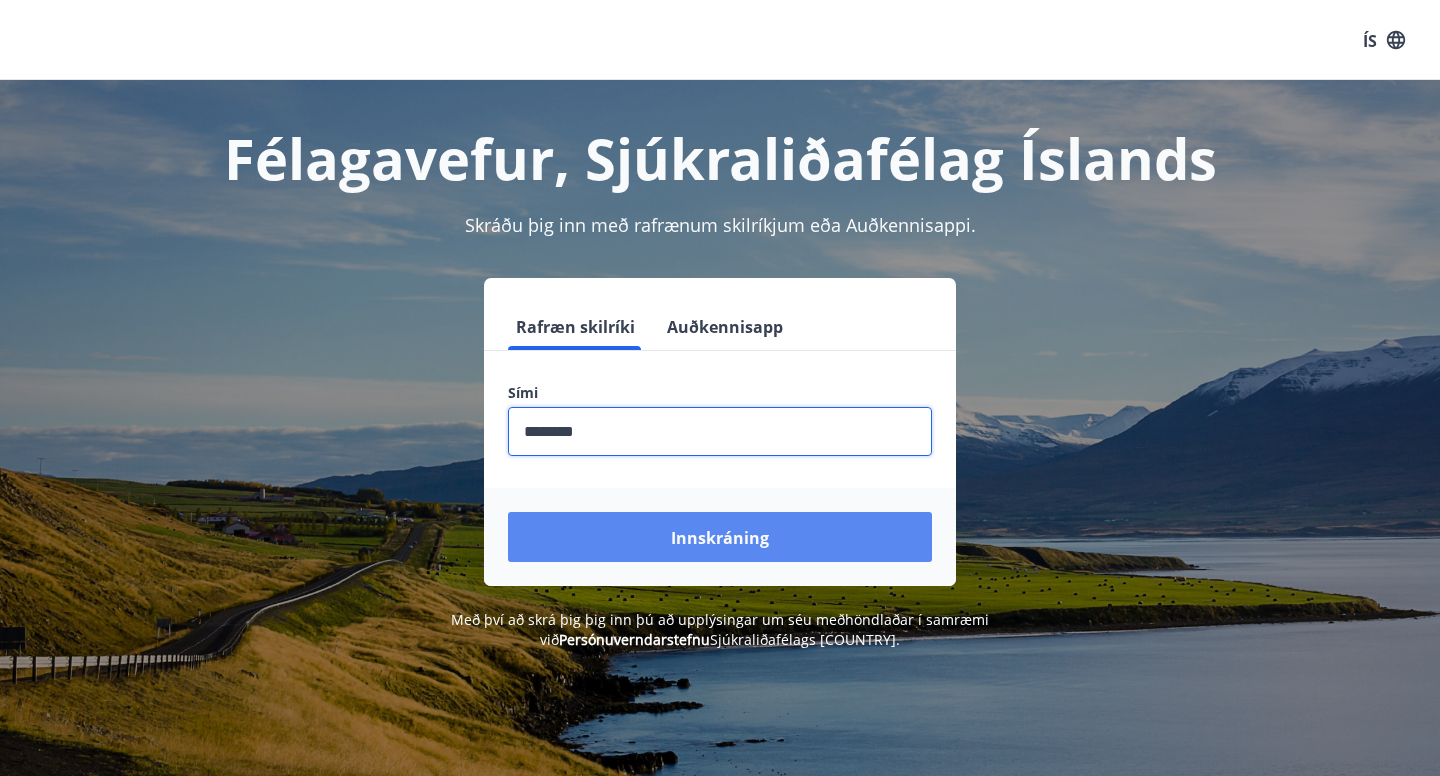 click on "Innskráning" at bounding box center [720, 537] 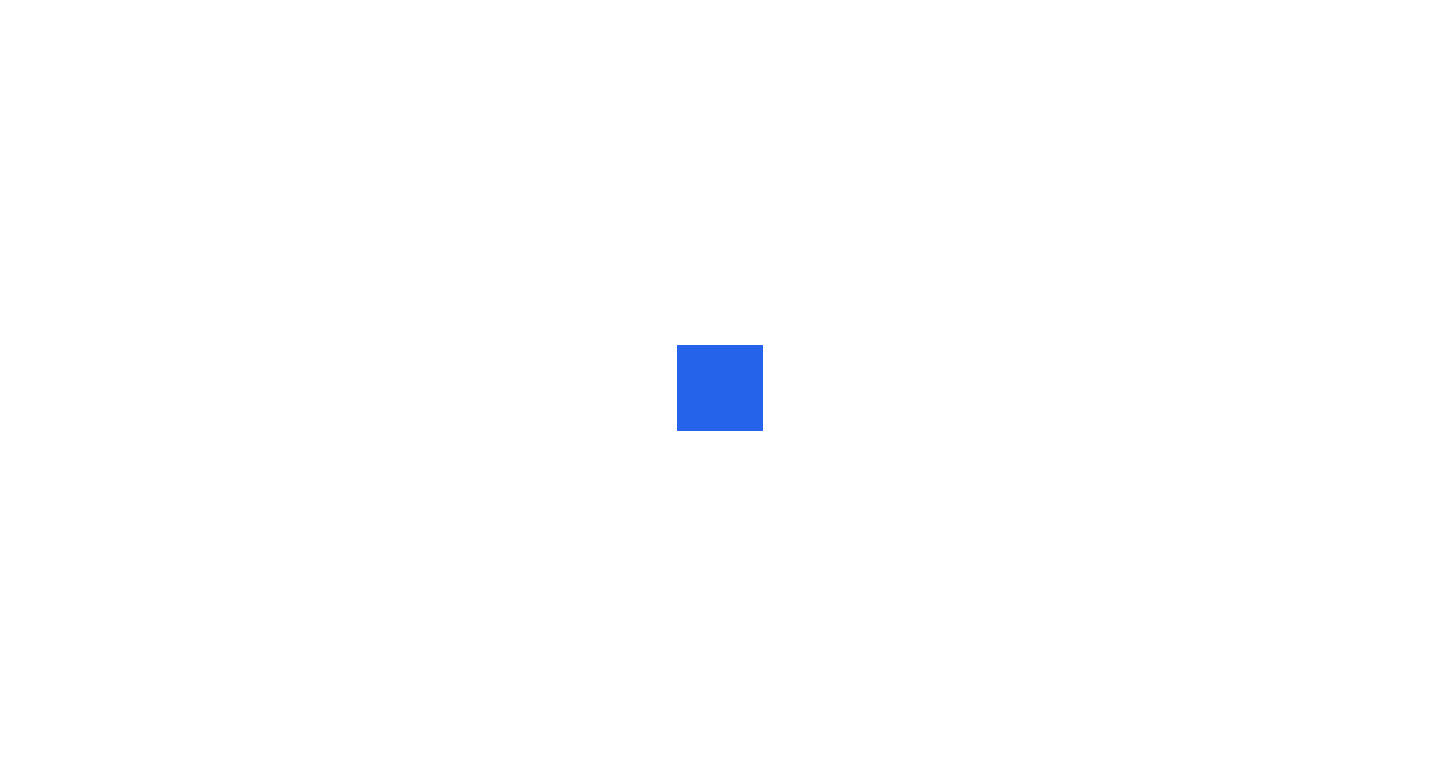 scroll, scrollTop: 0, scrollLeft: 0, axis: both 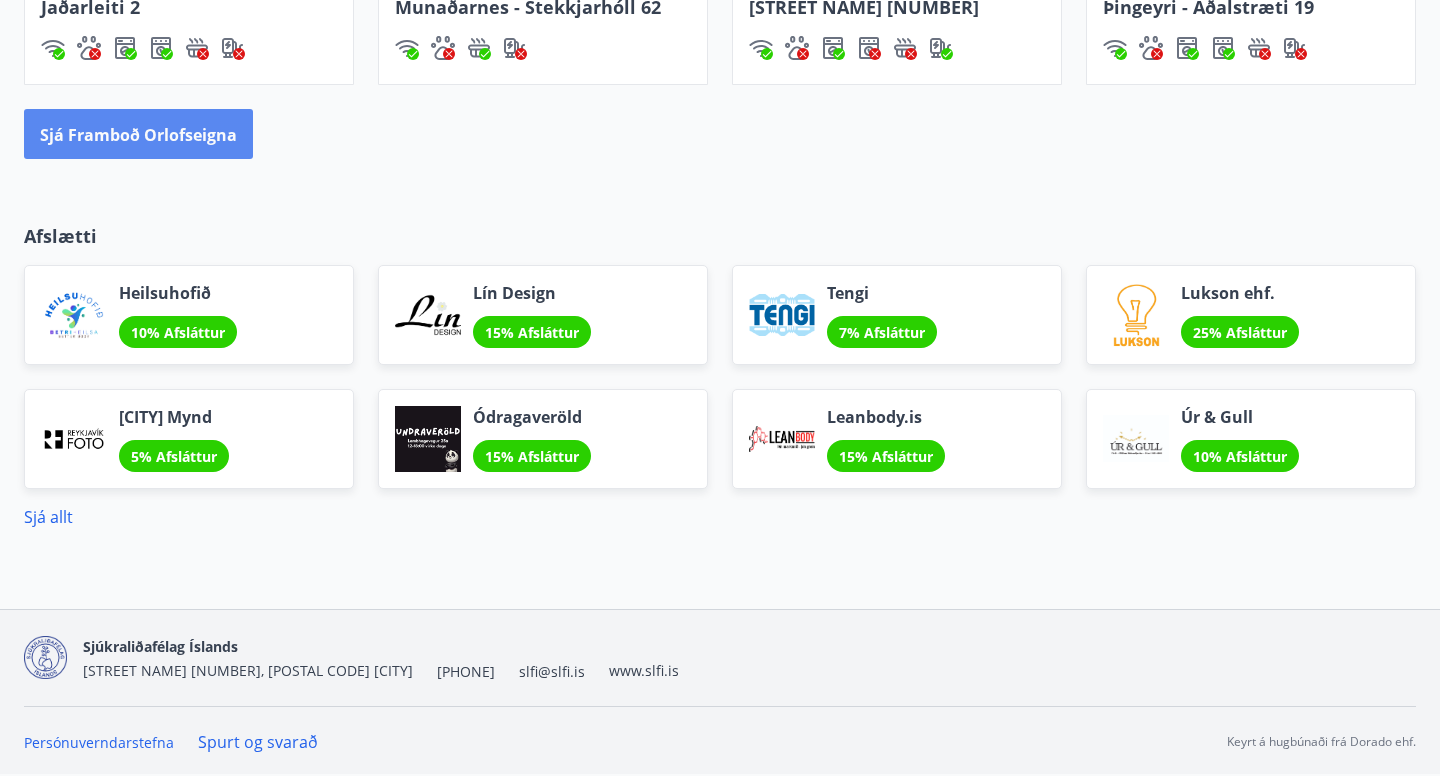 click on "Sjá framboð orlofseigna" at bounding box center [138, 135] 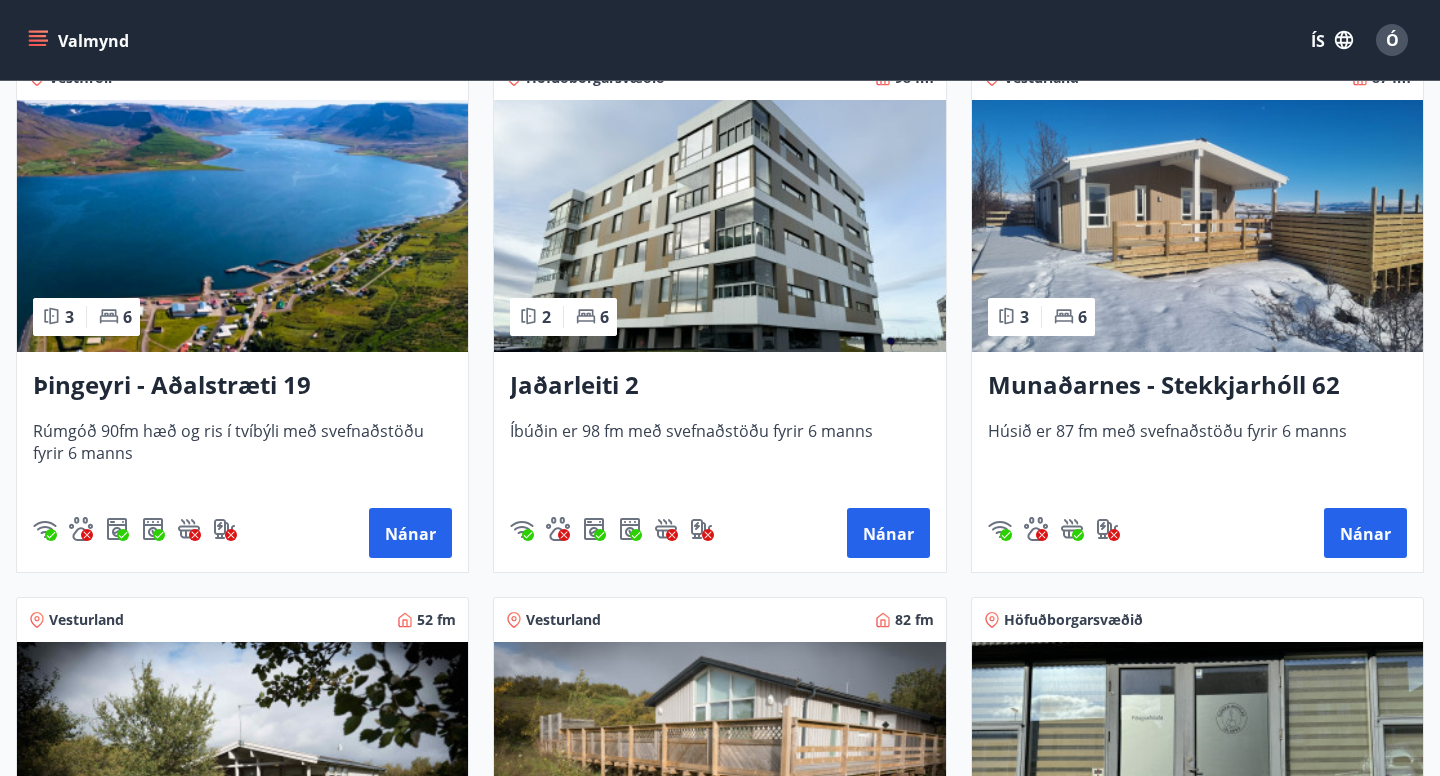 scroll, scrollTop: 407, scrollLeft: 0, axis: vertical 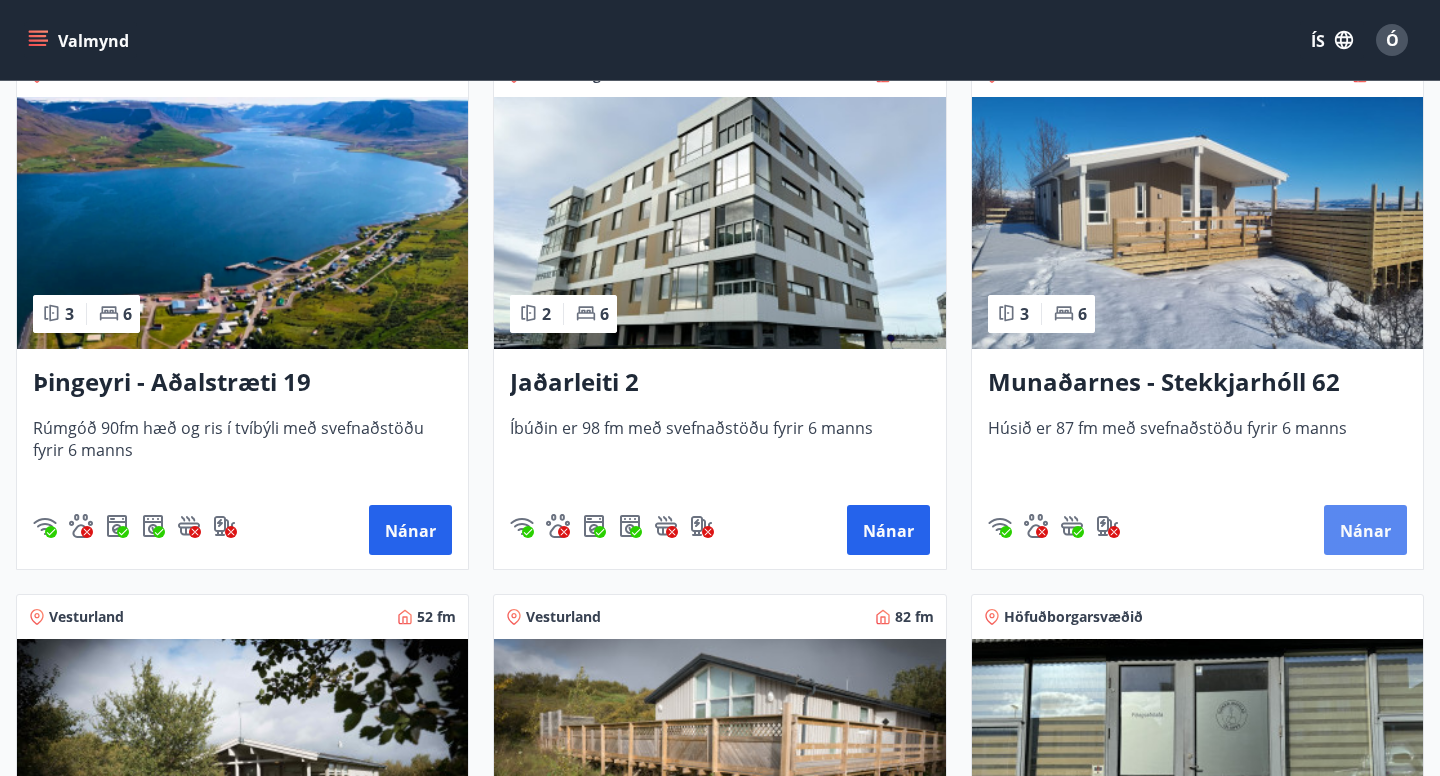 click on "Nánar" at bounding box center [1365, 531] 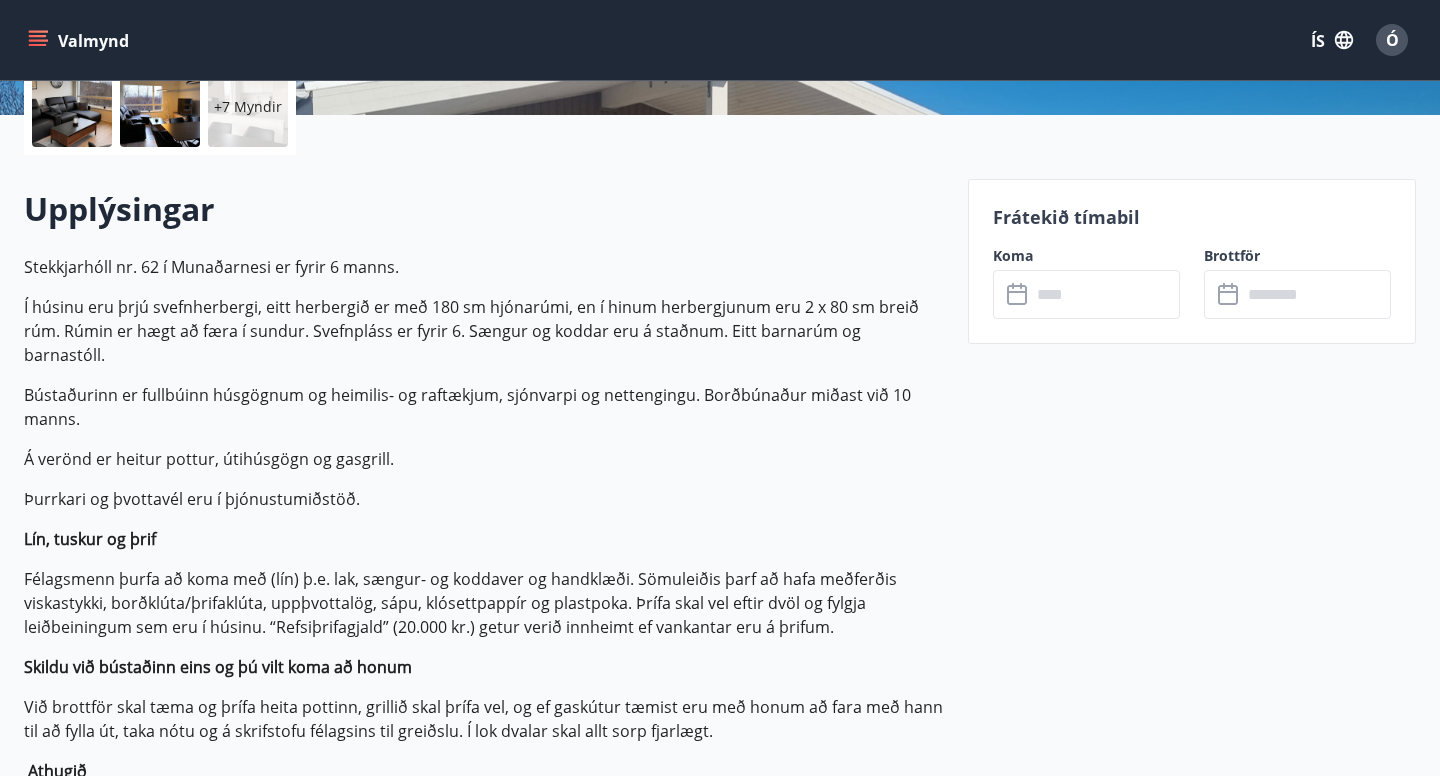 scroll, scrollTop: 0, scrollLeft: 0, axis: both 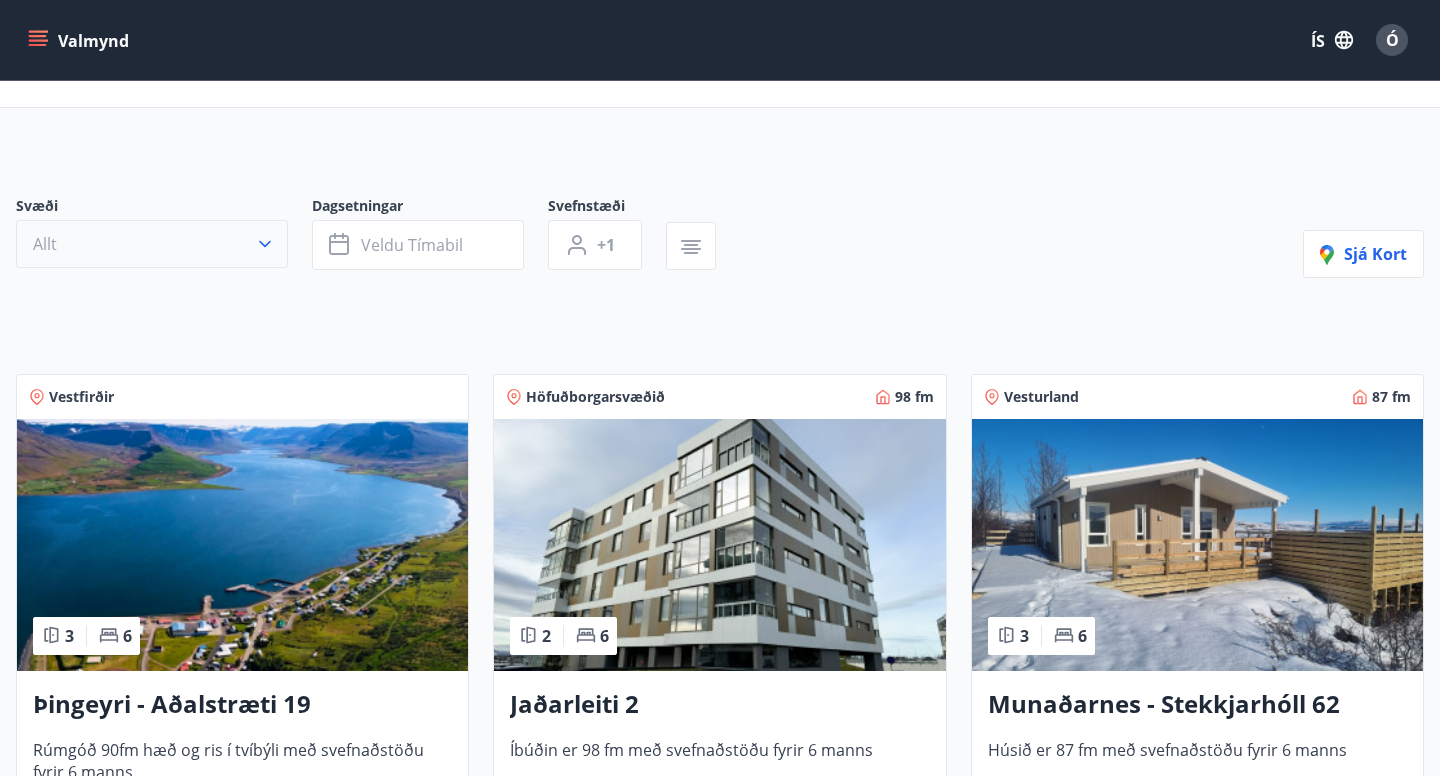 click 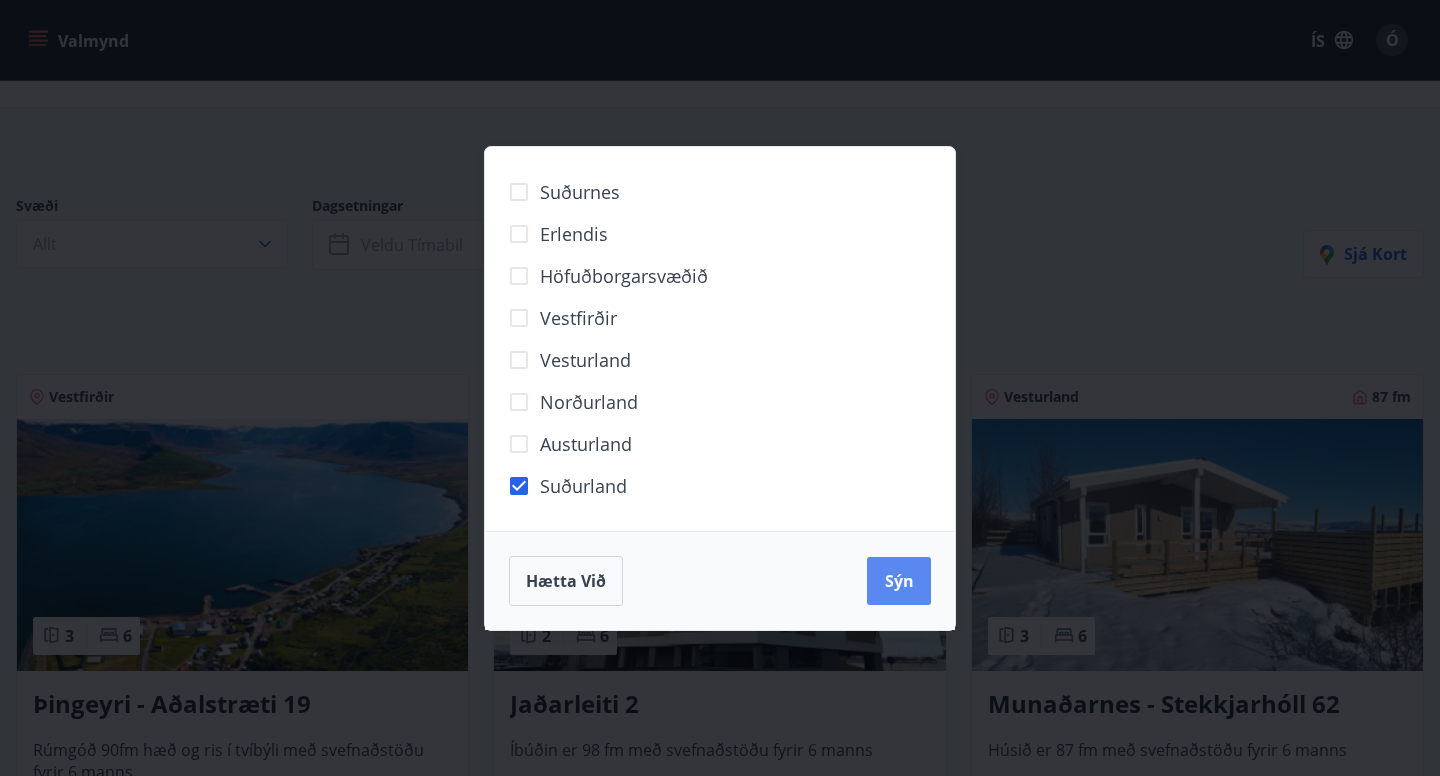 click on "Sýn" at bounding box center [899, 581] 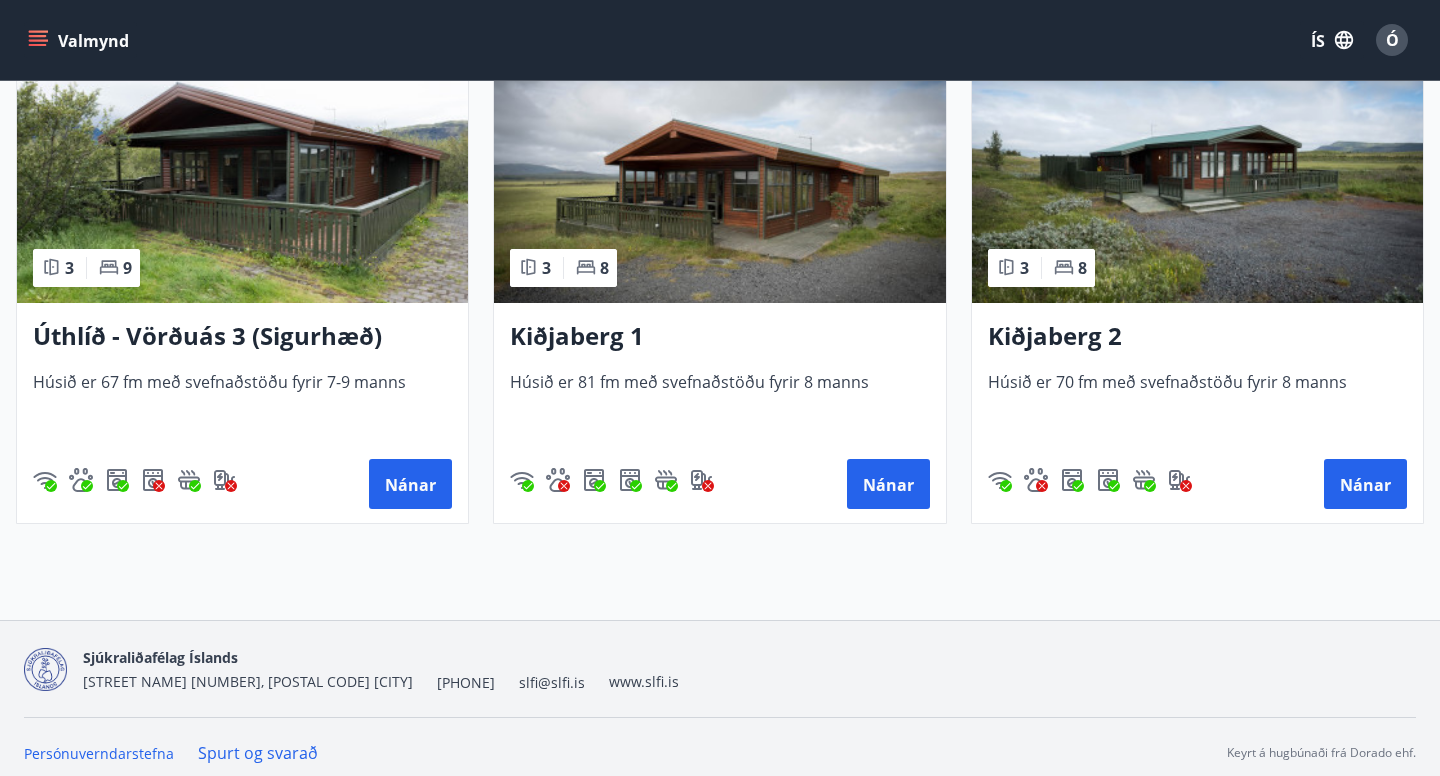 scroll, scrollTop: 513, scrollLeft: 0, axis: vertical 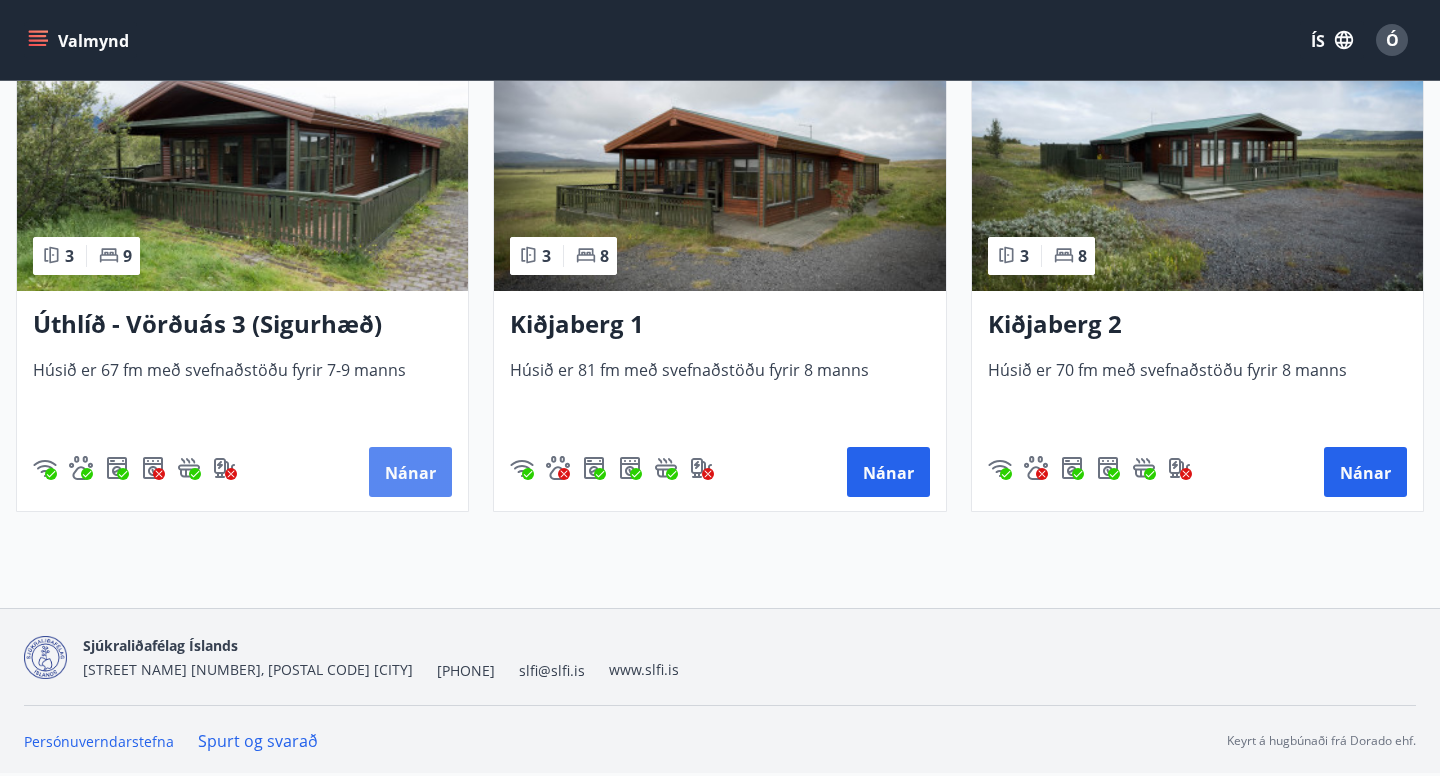 click on "Nánar" at bounding box center (410, 473) 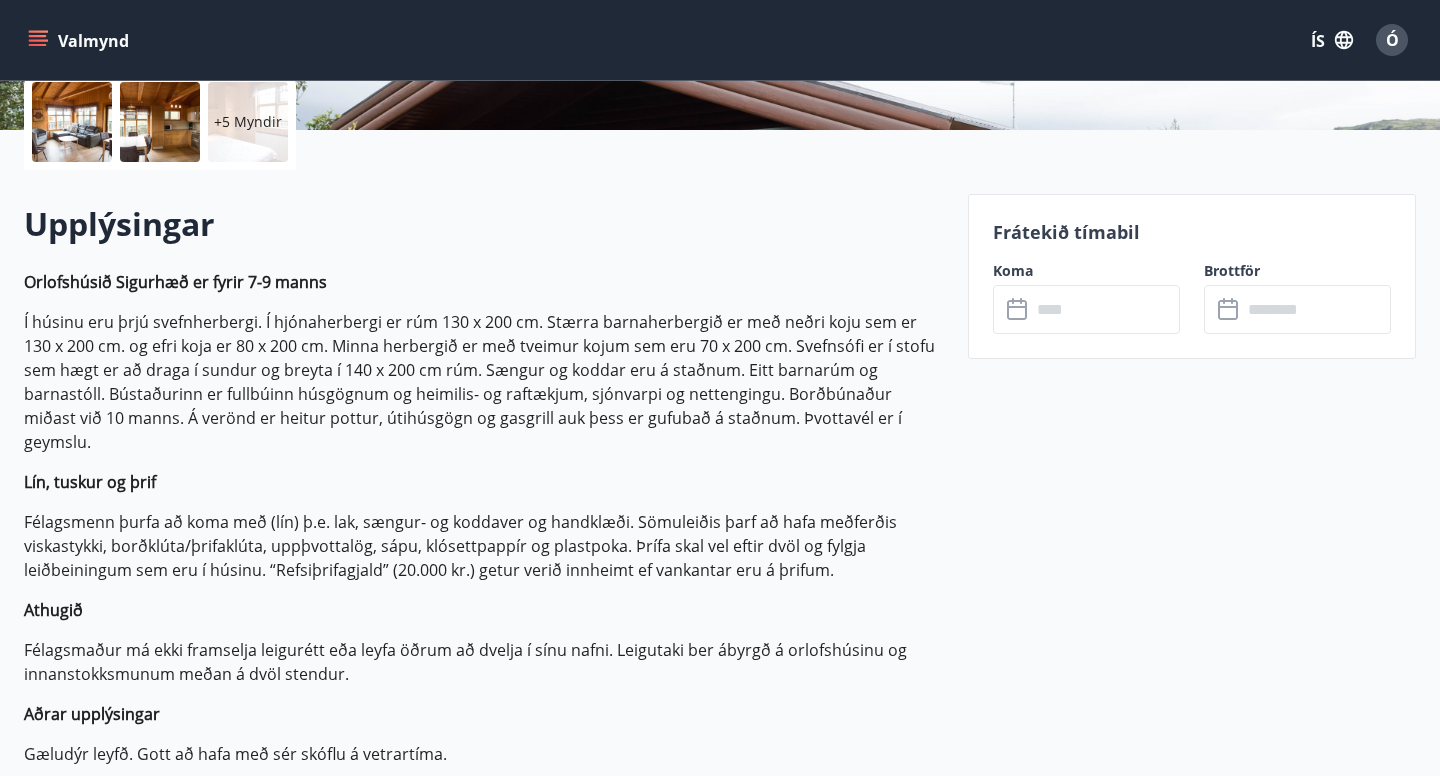 scroll, scrollTop: 539, scrollLeft: 0, axis: vertical 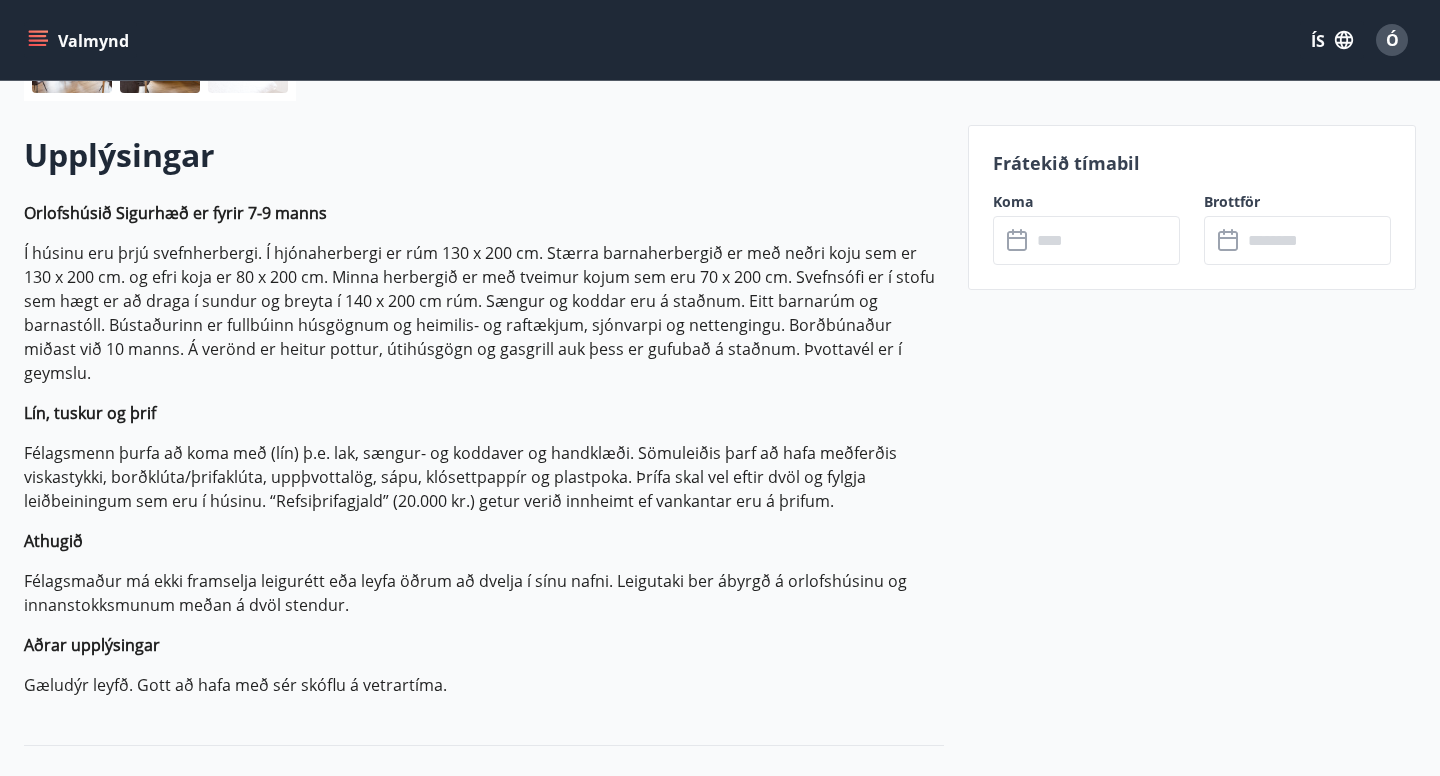 click 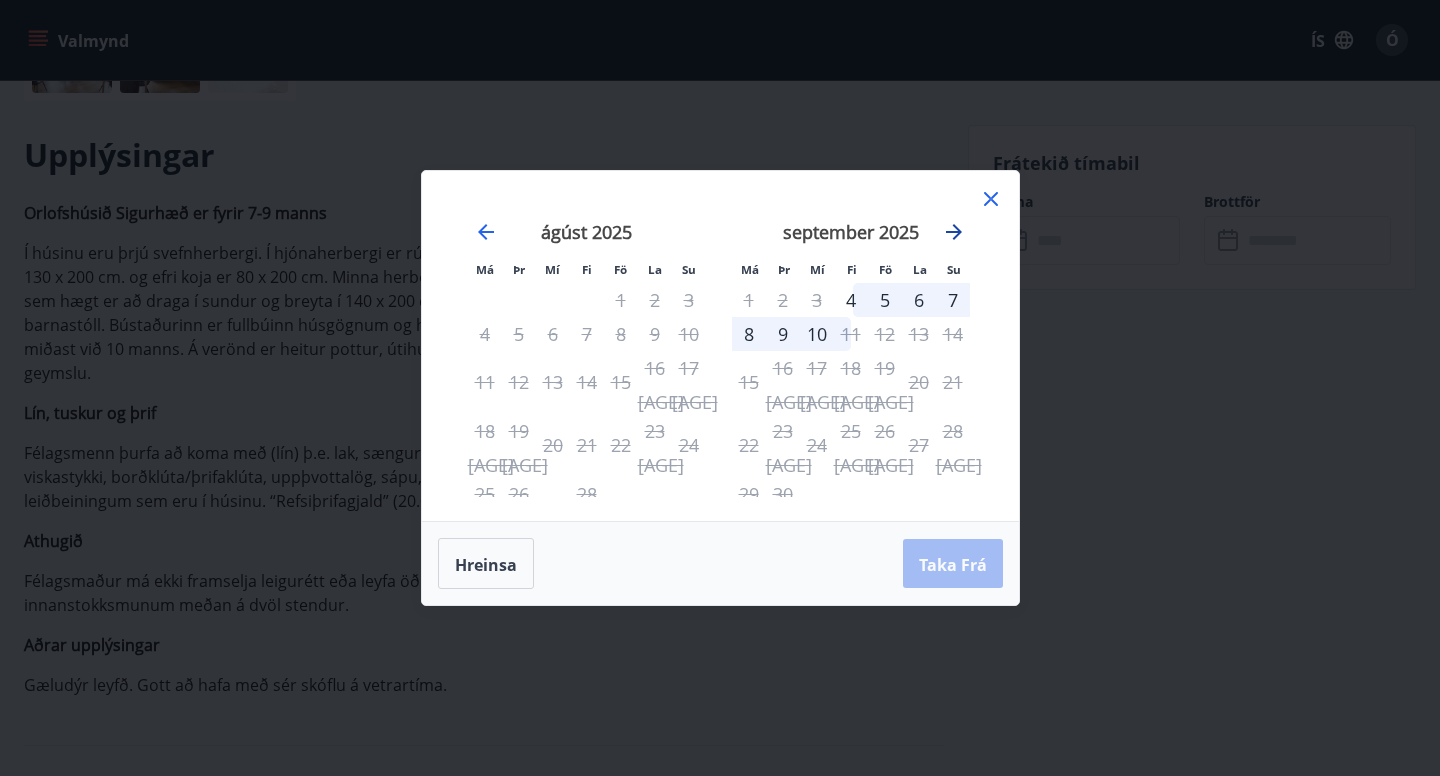 click 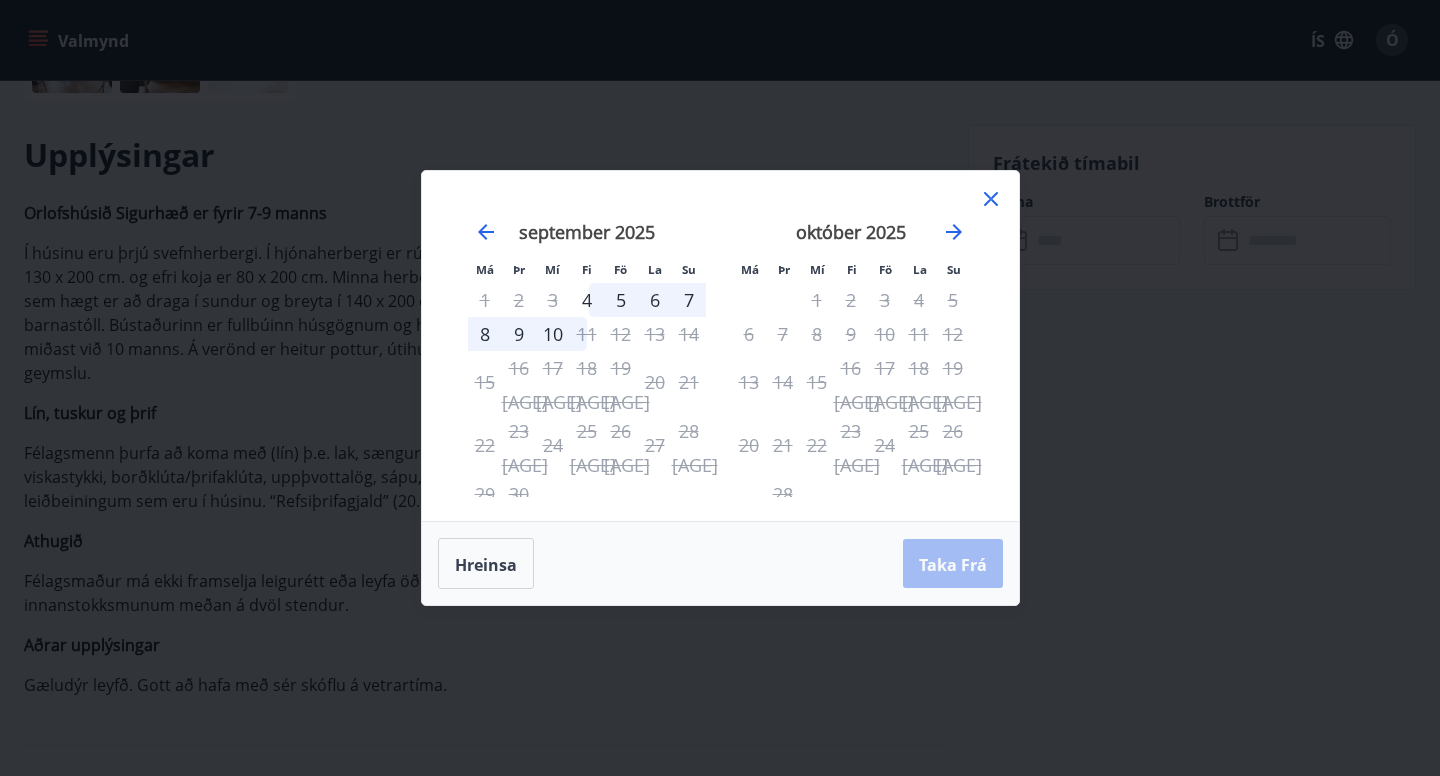 click on "5" at bounding box center [621, 300] 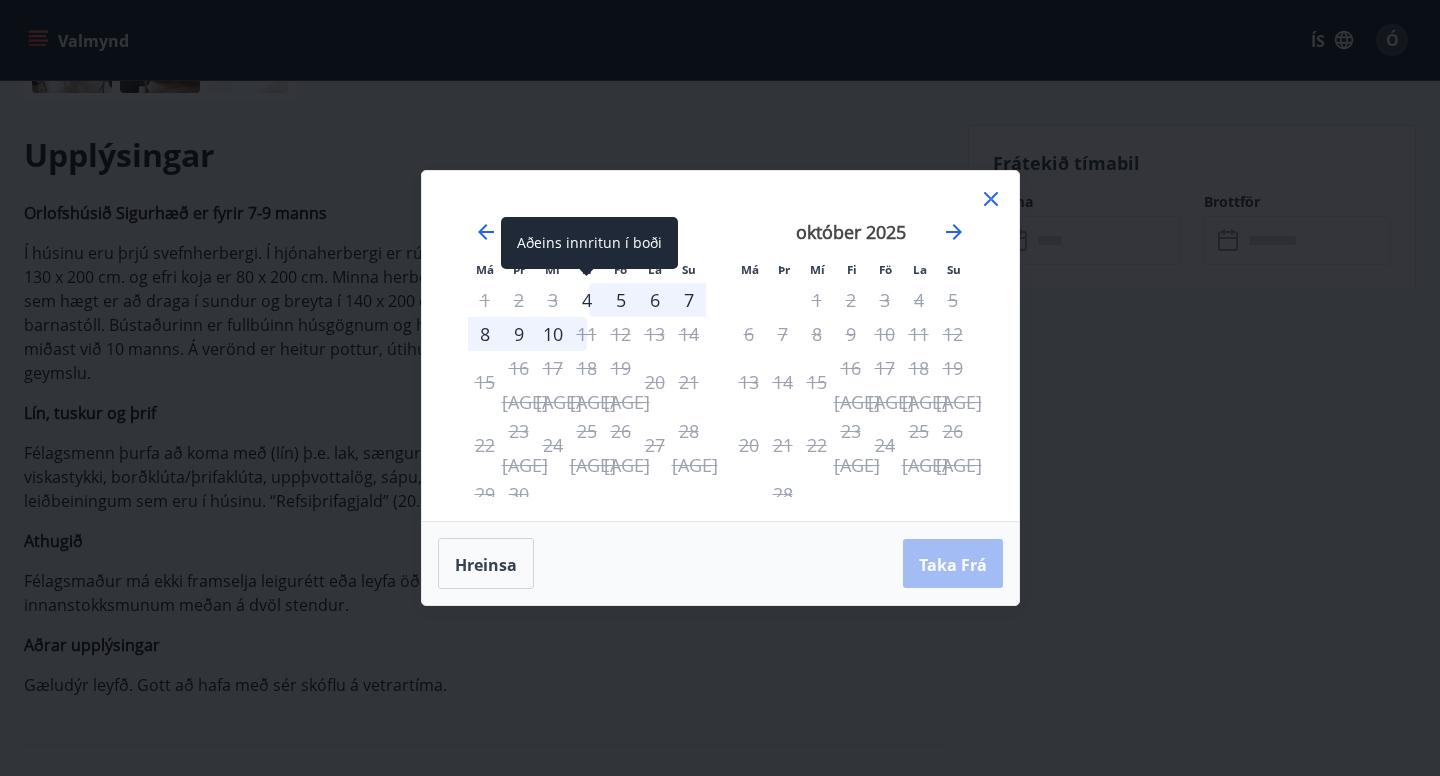 click on "4" at bounding box center (587, 300) 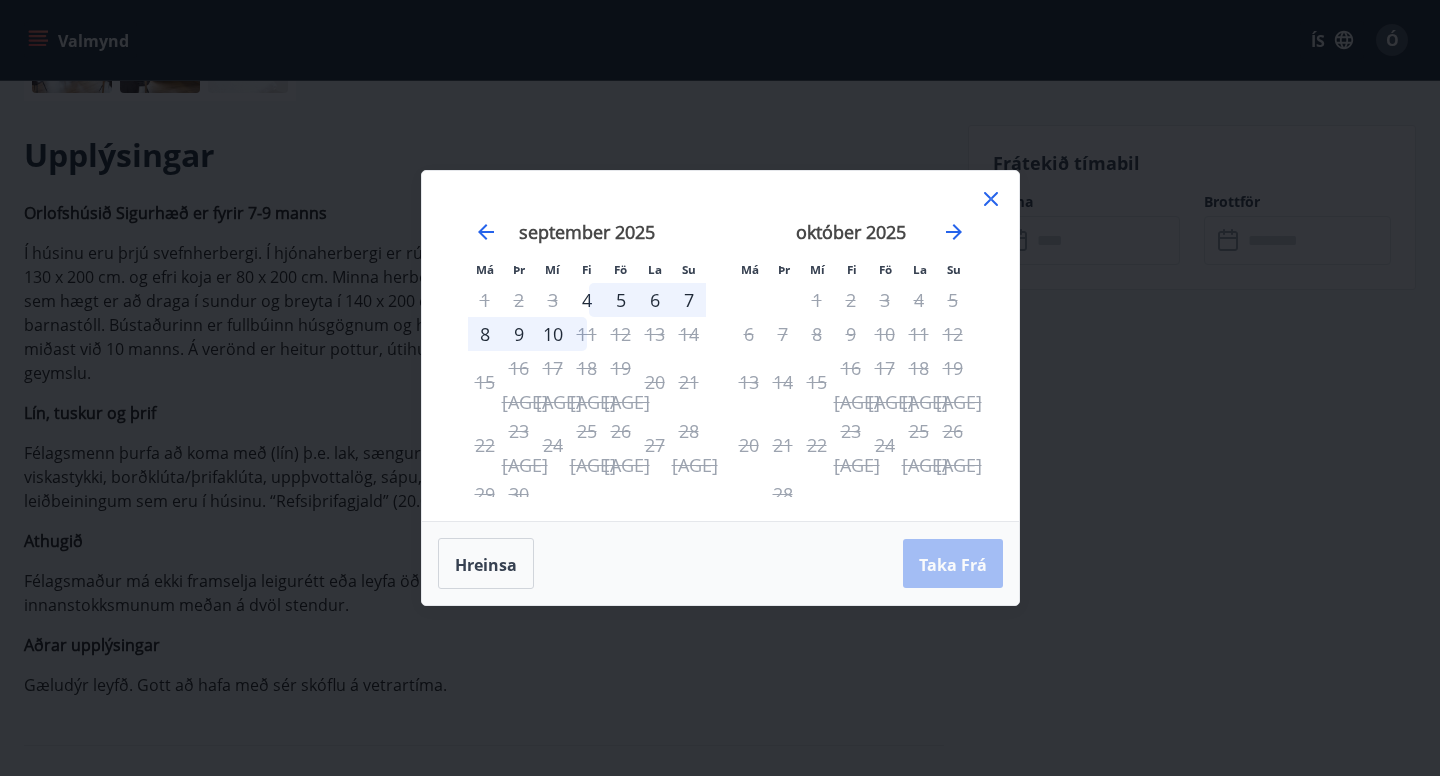 click 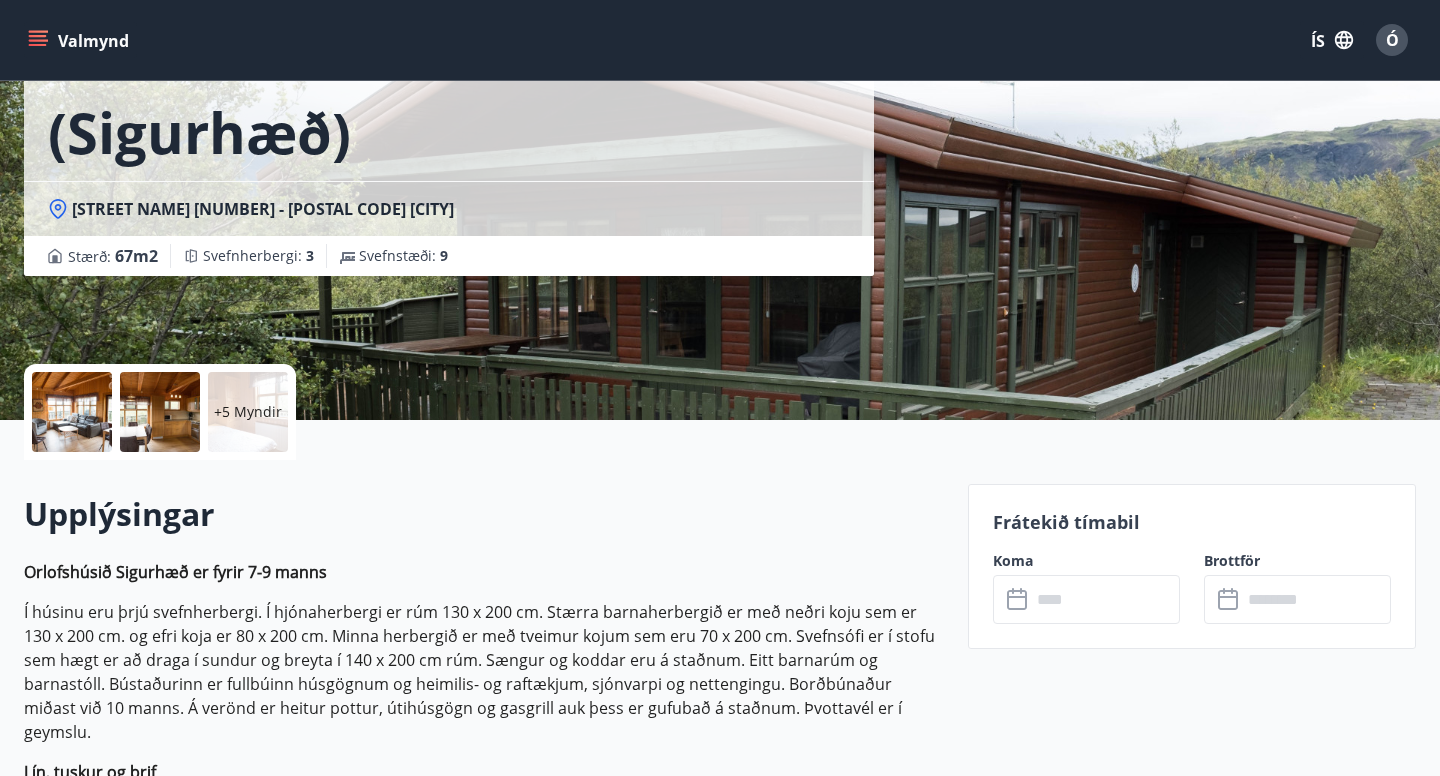 scroll, scrollTop: 0, scrollLeft: 0, axis: both 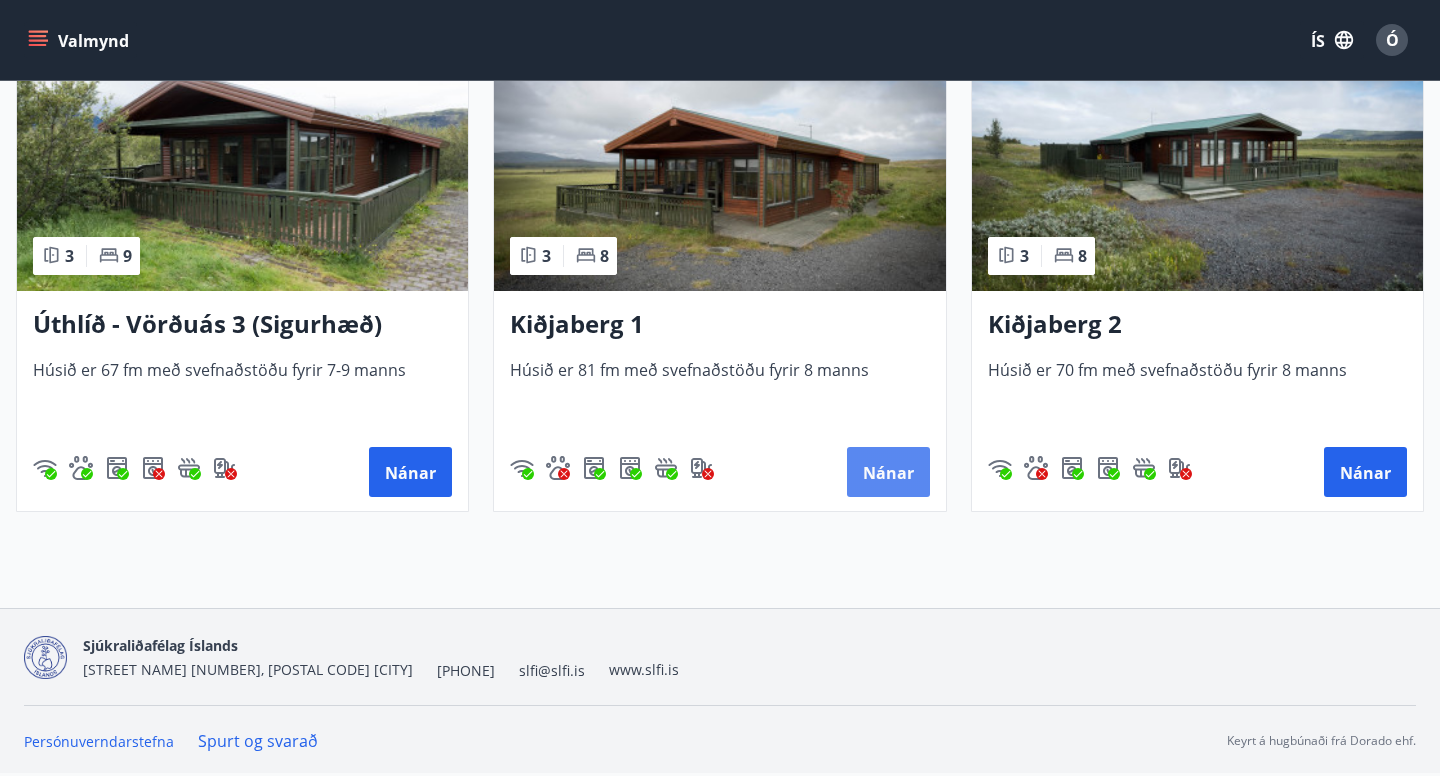 click on "Nánar" at bounding box center (888, 473) 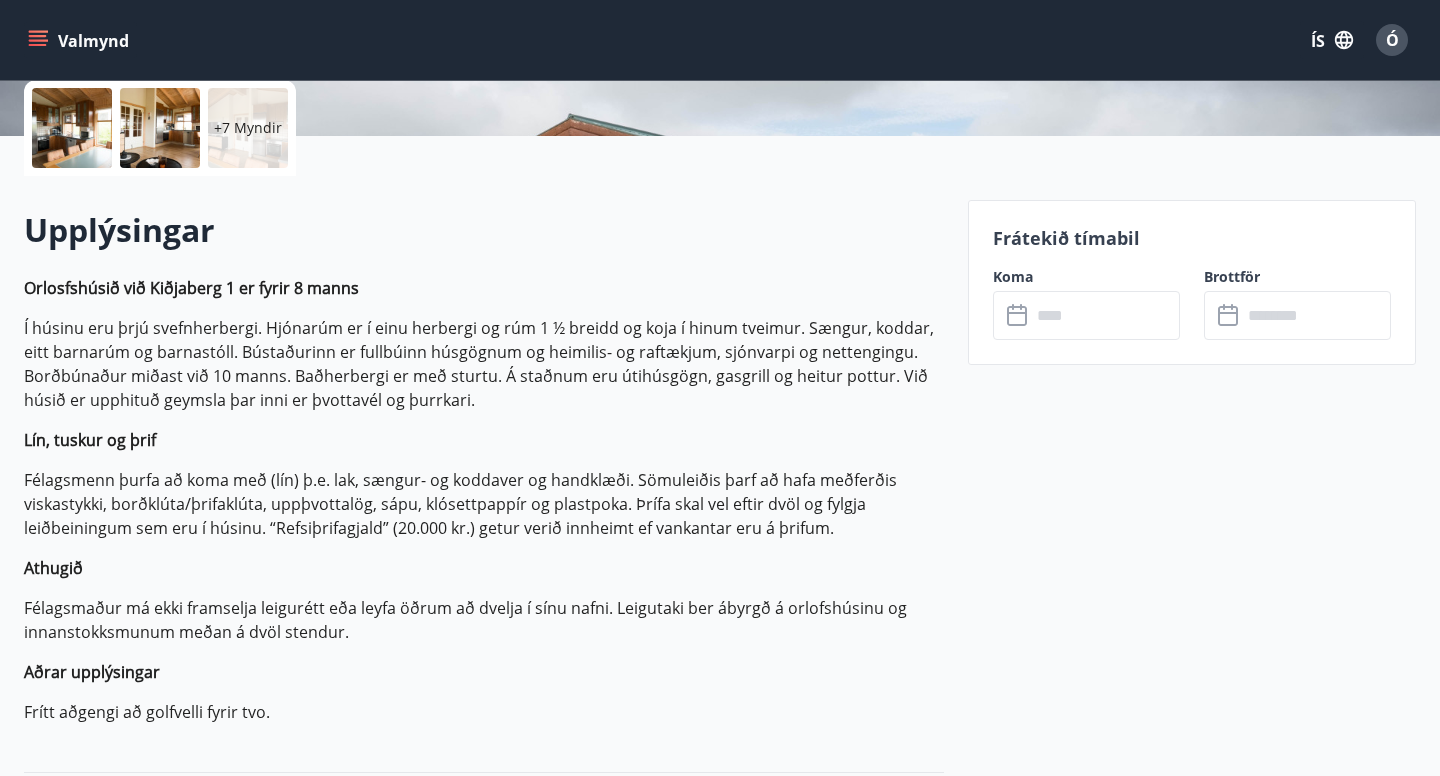 scroll, scrollTop: 466, scrollLeft: 0, axis: vertical 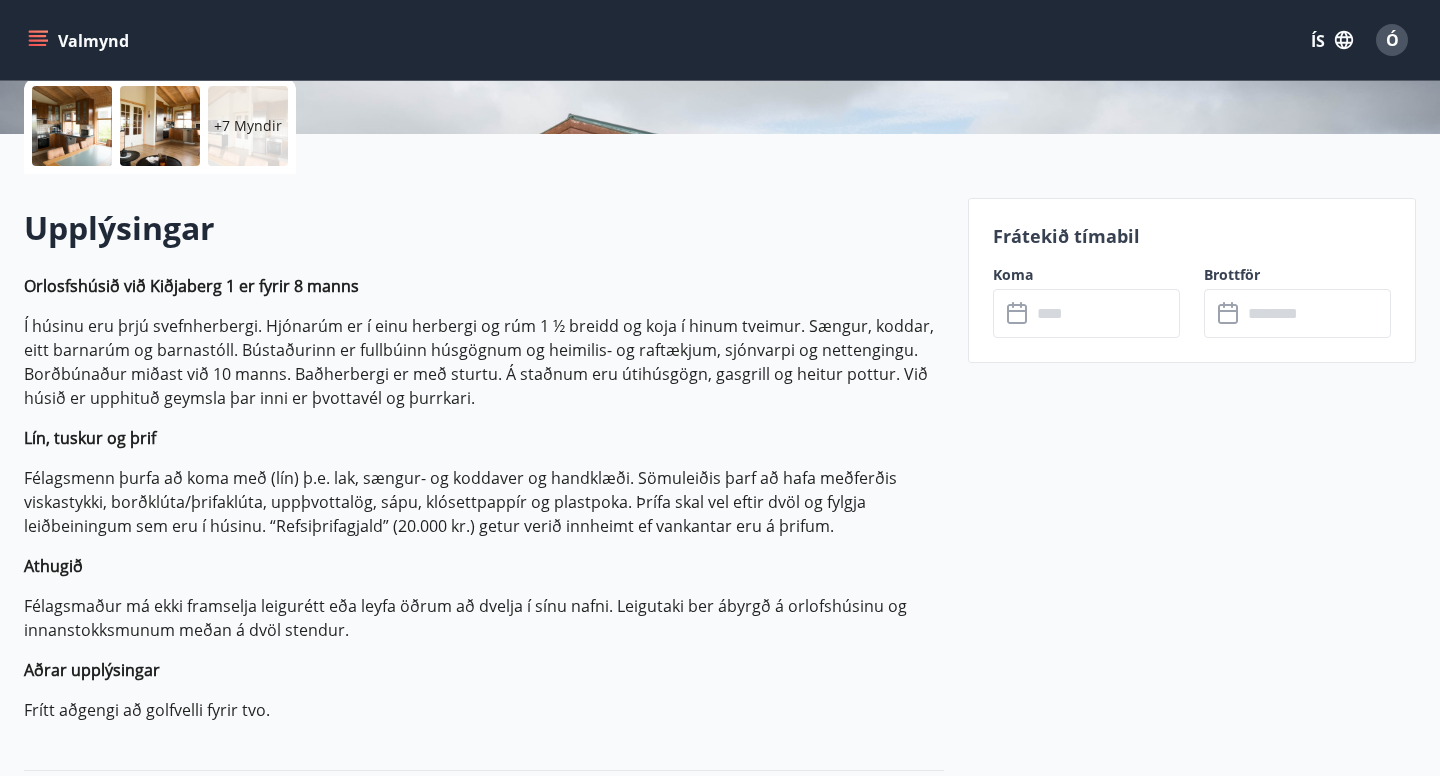 click 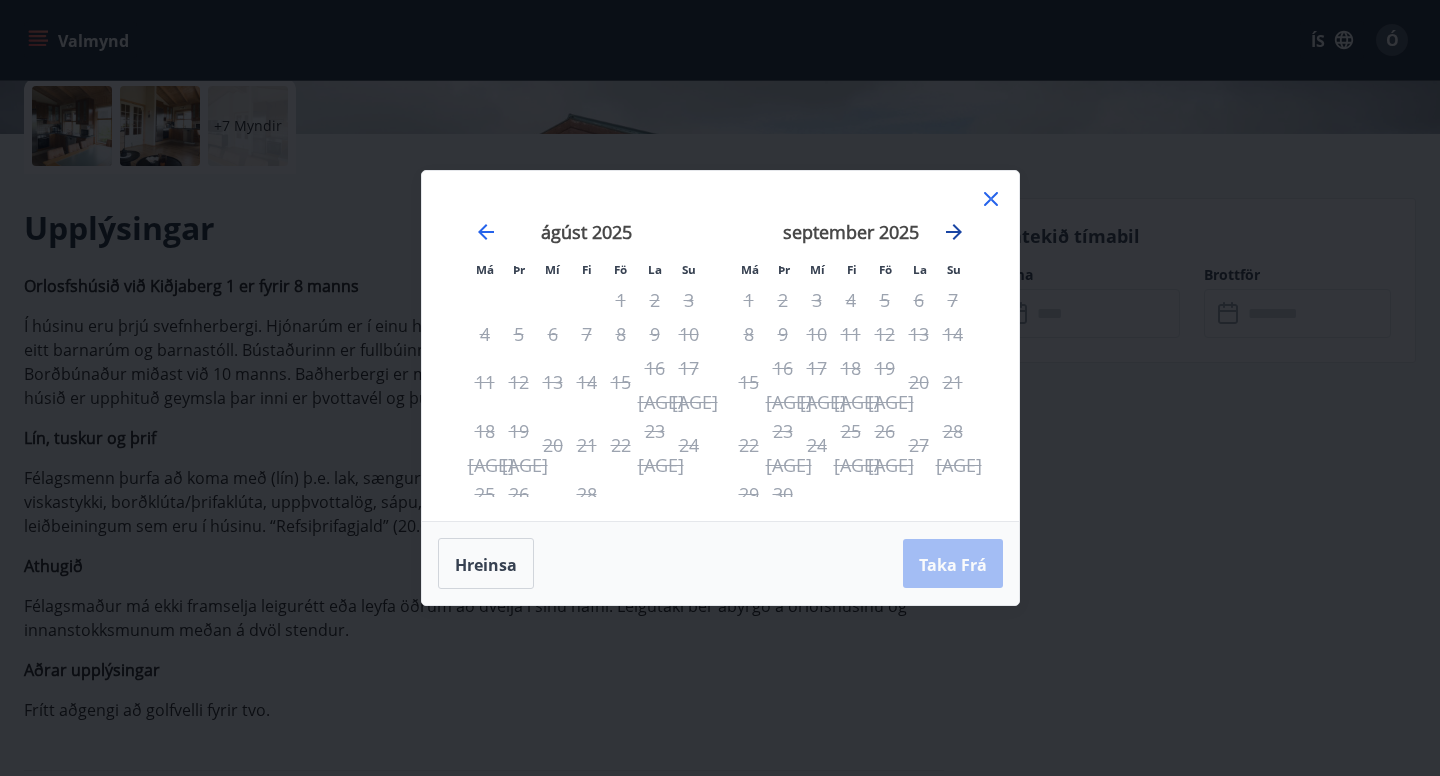 click 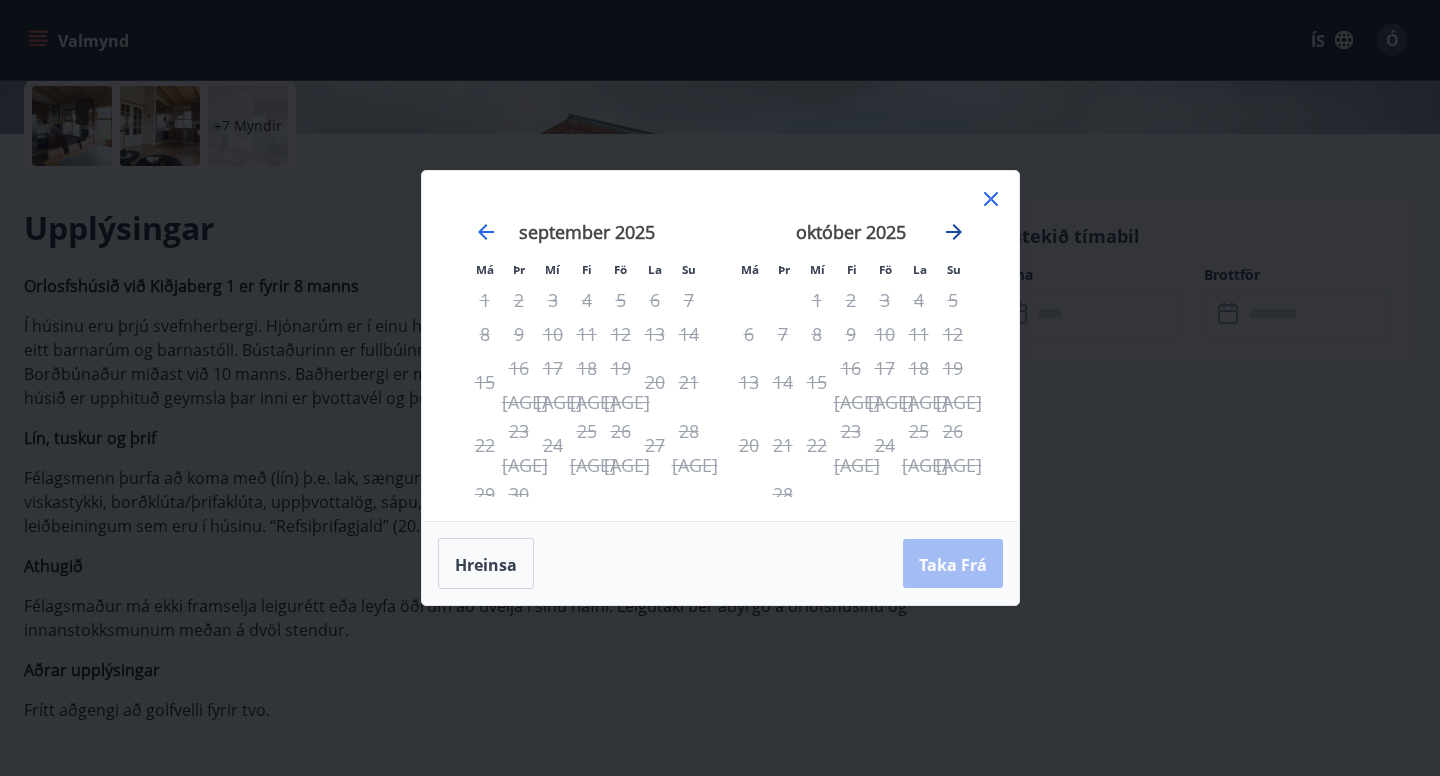 click 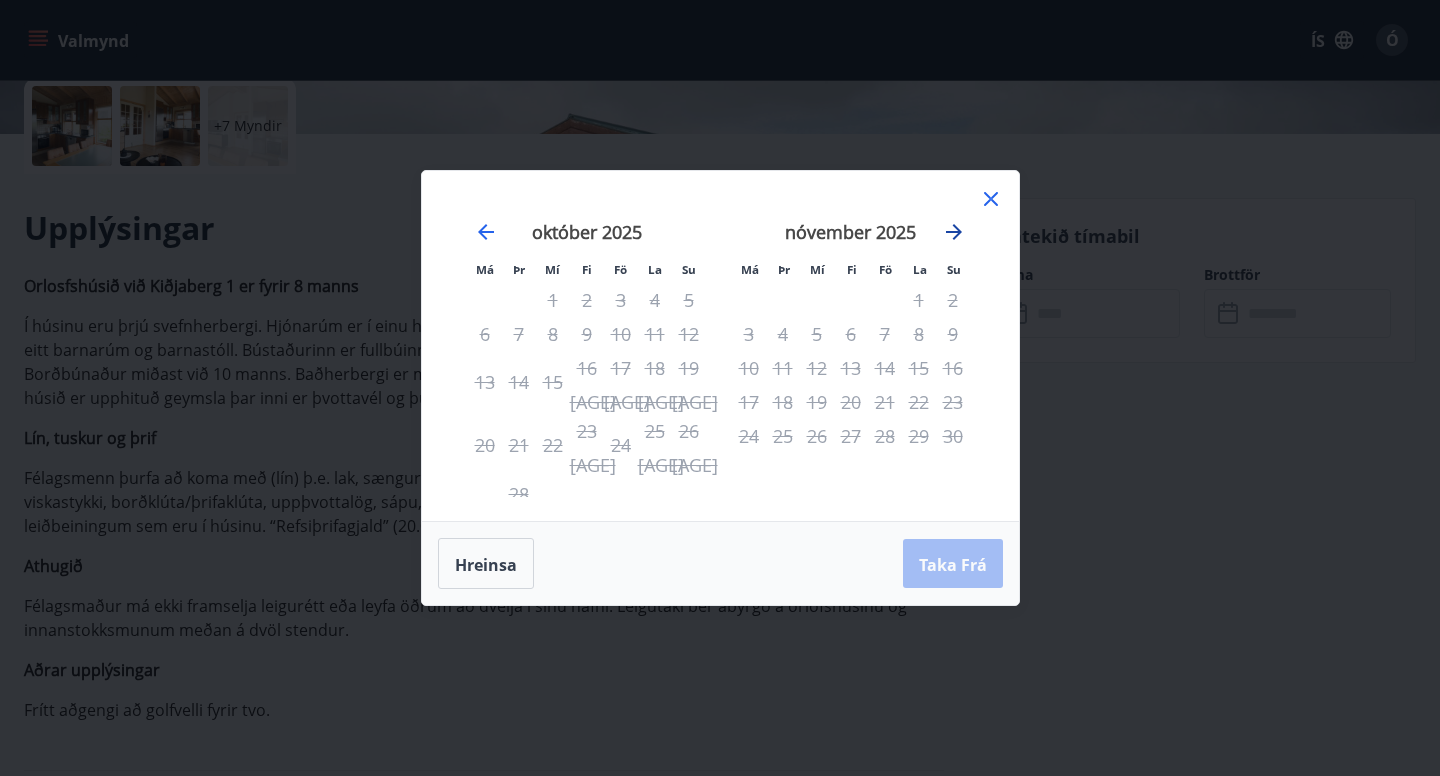 click 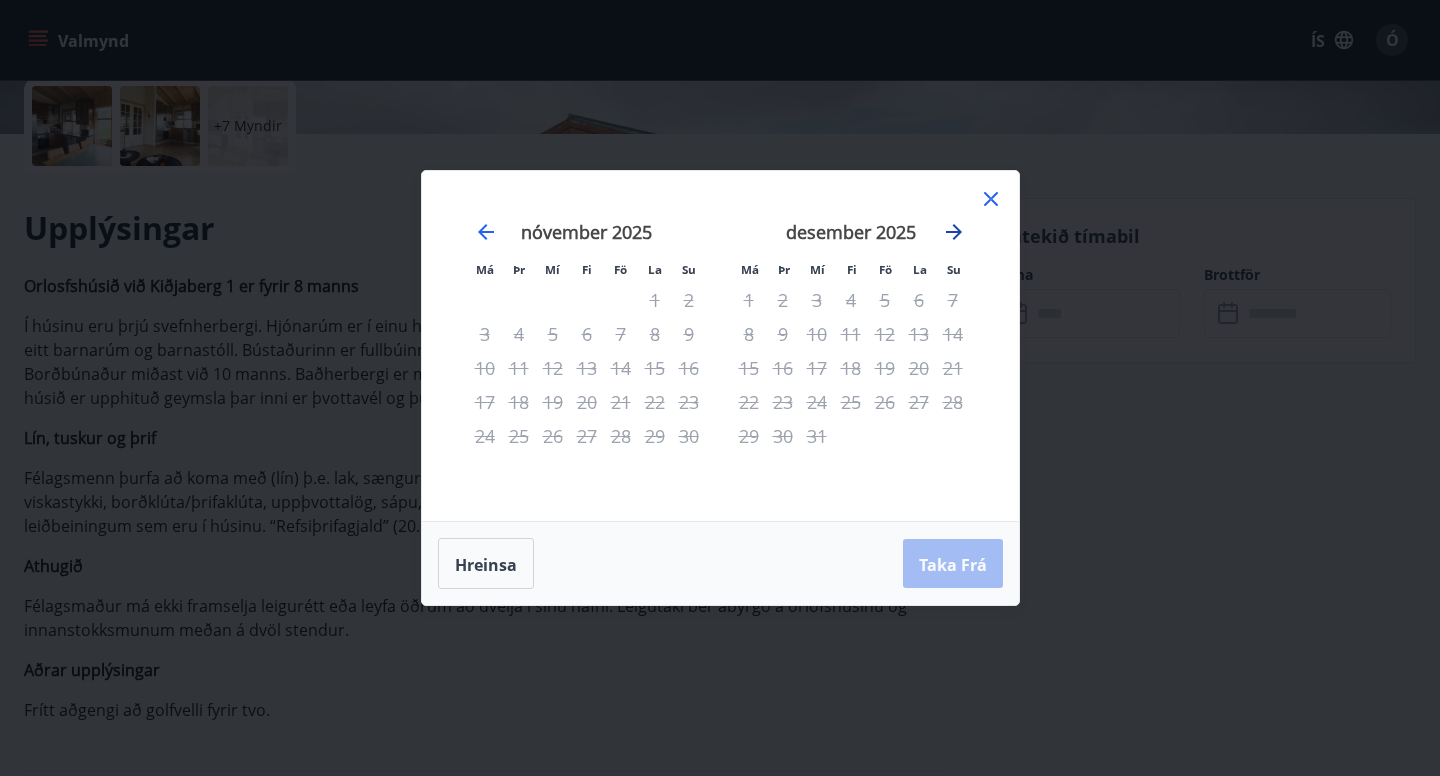 click 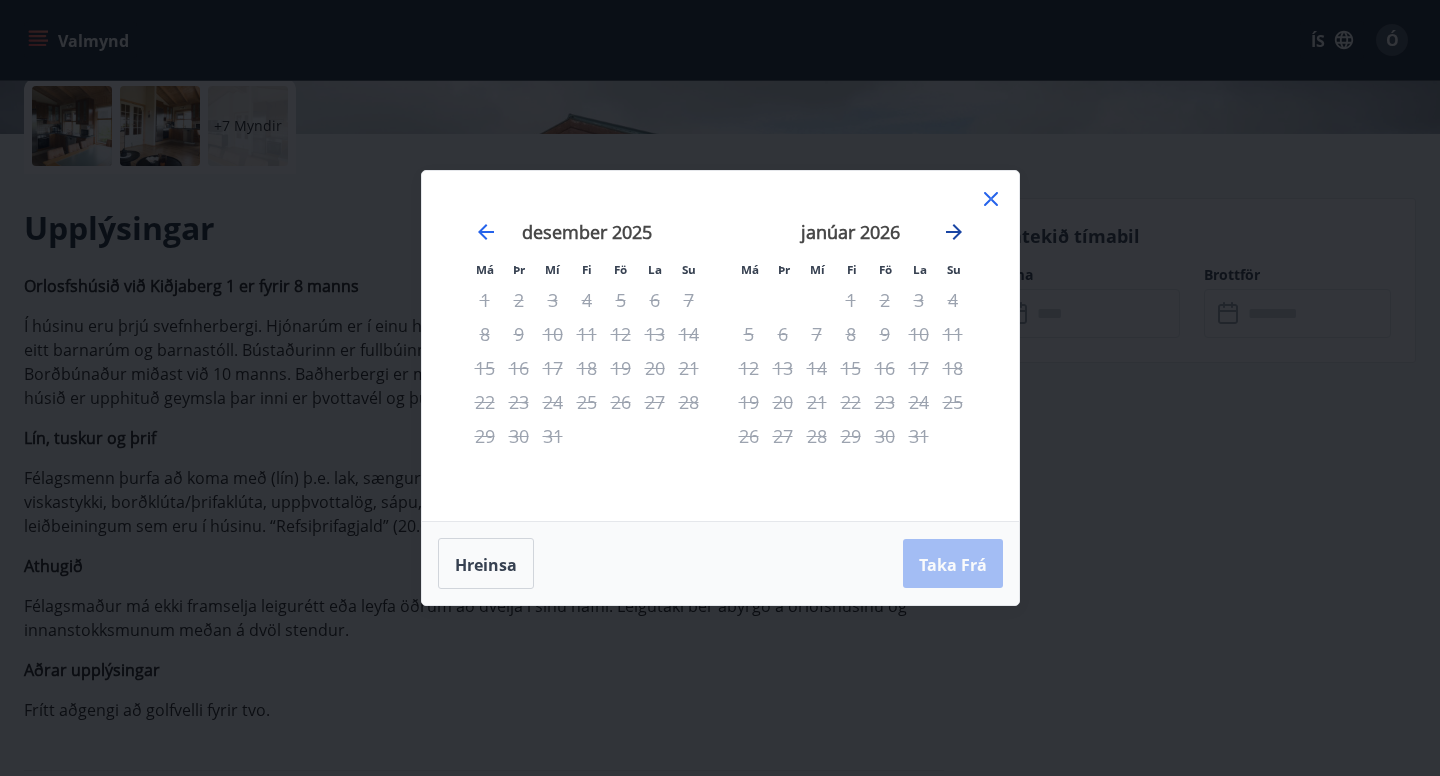 click 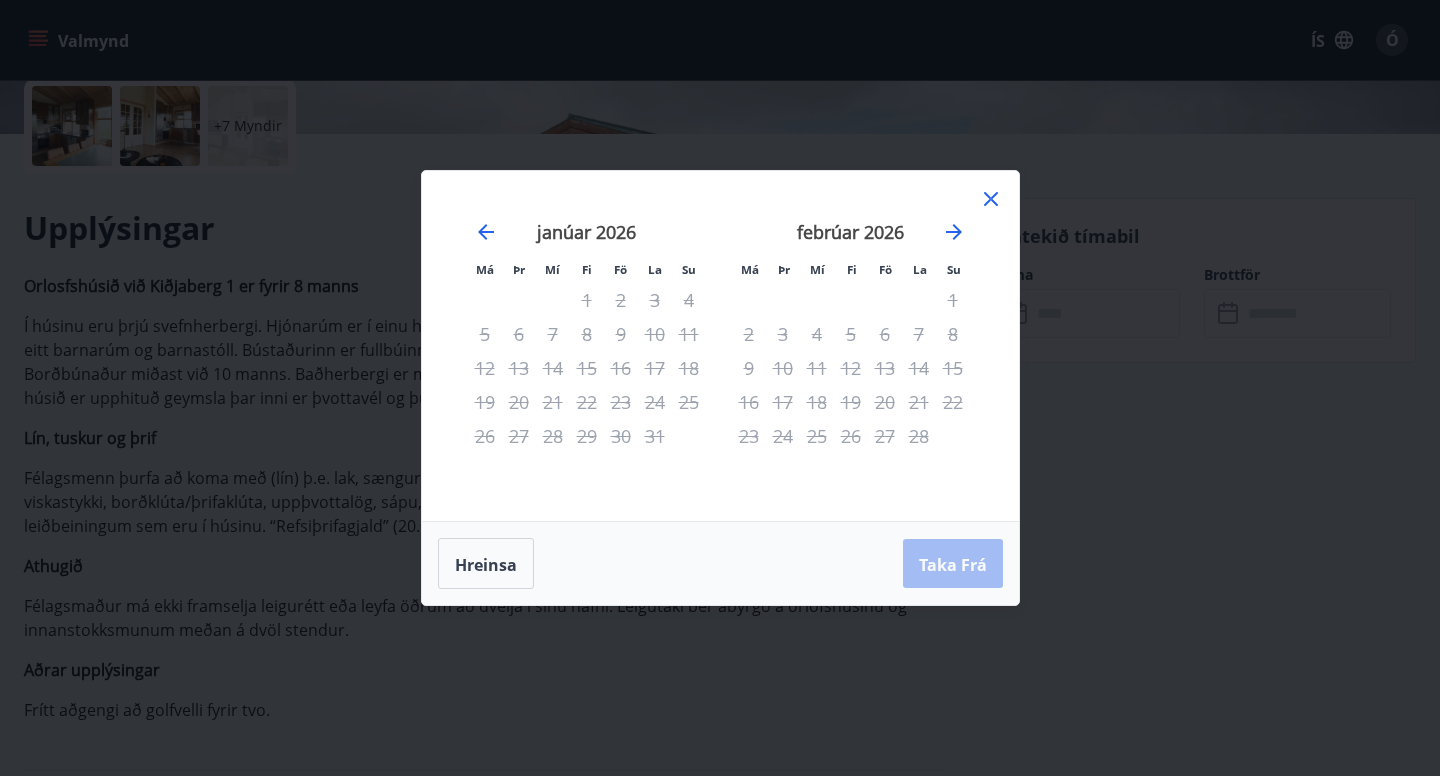 click 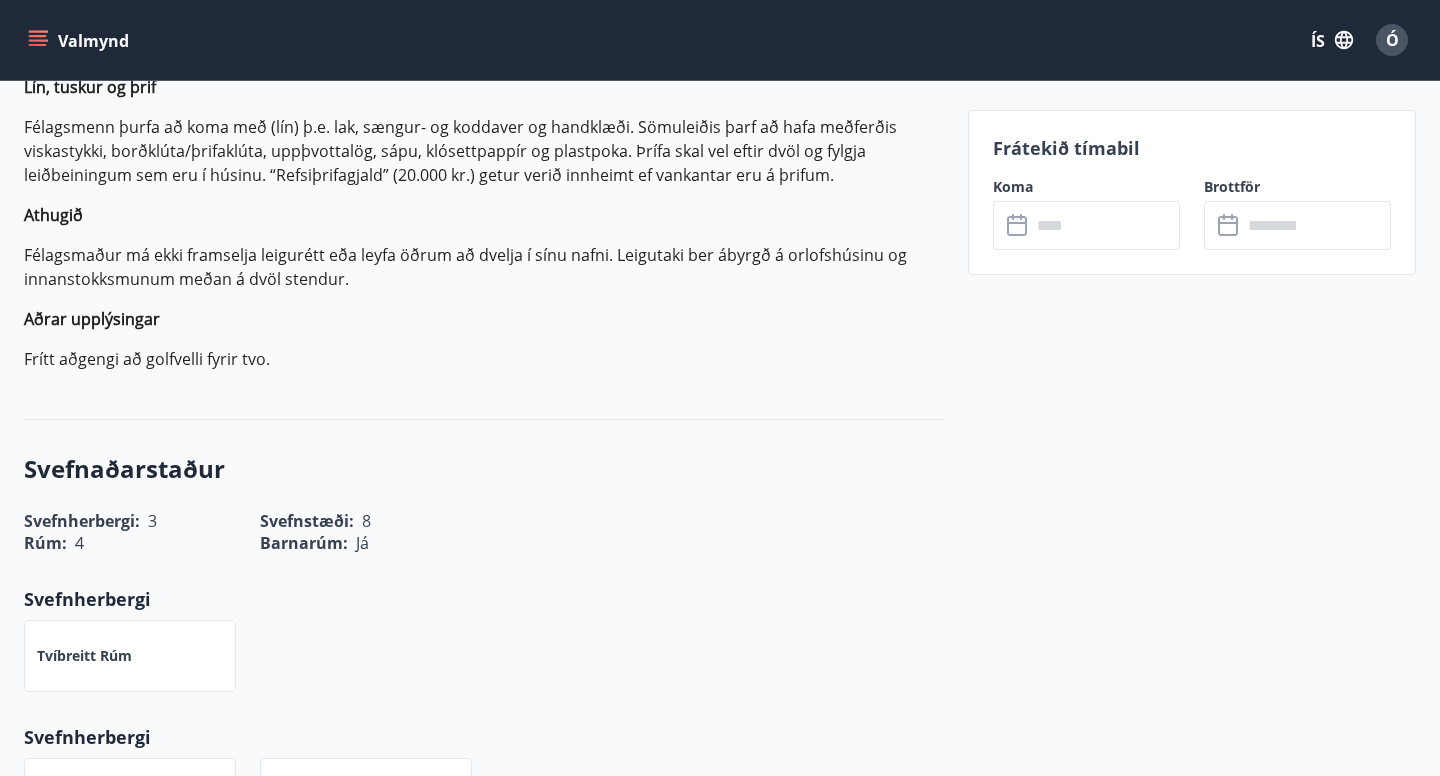 scroll, scrollTop: 755, scrollLeft: 0, axis: vertical 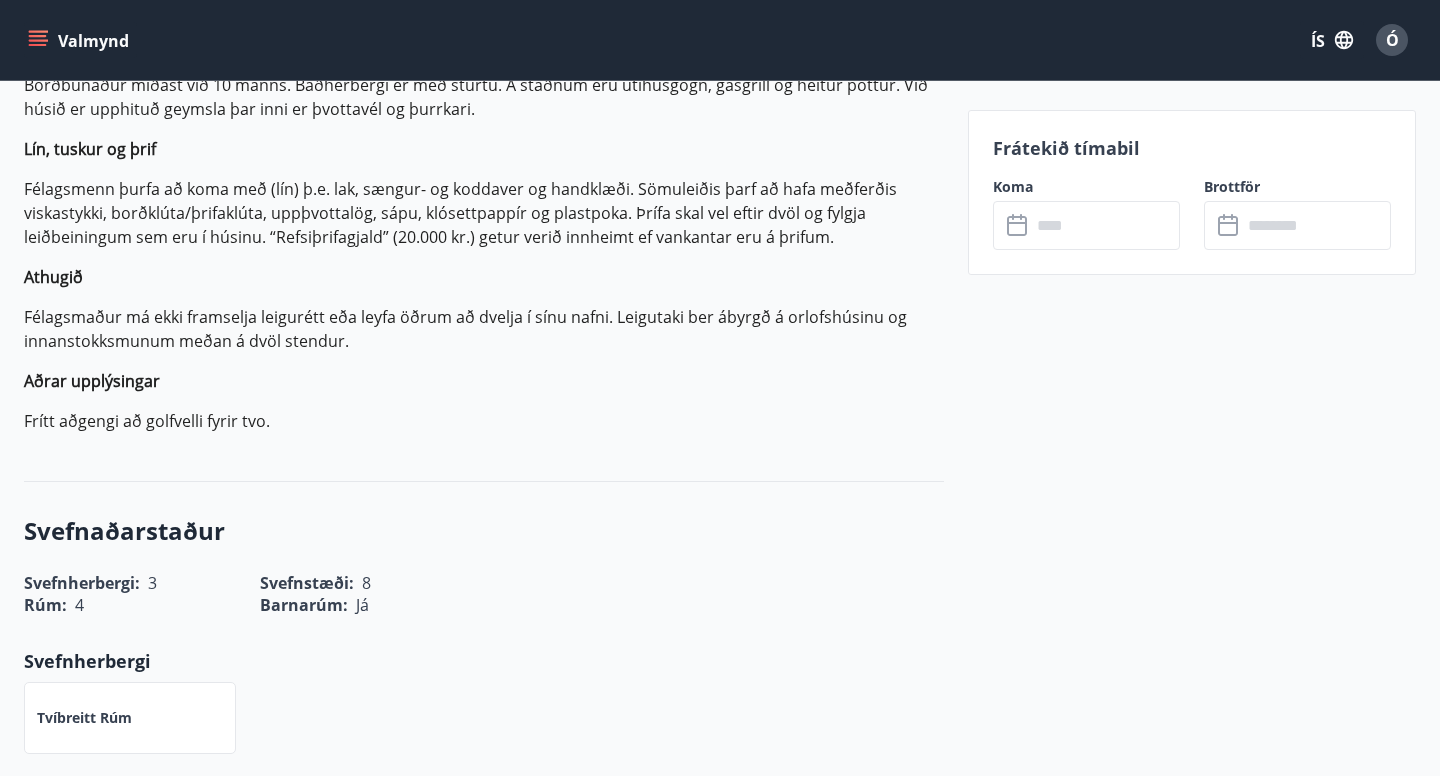 click 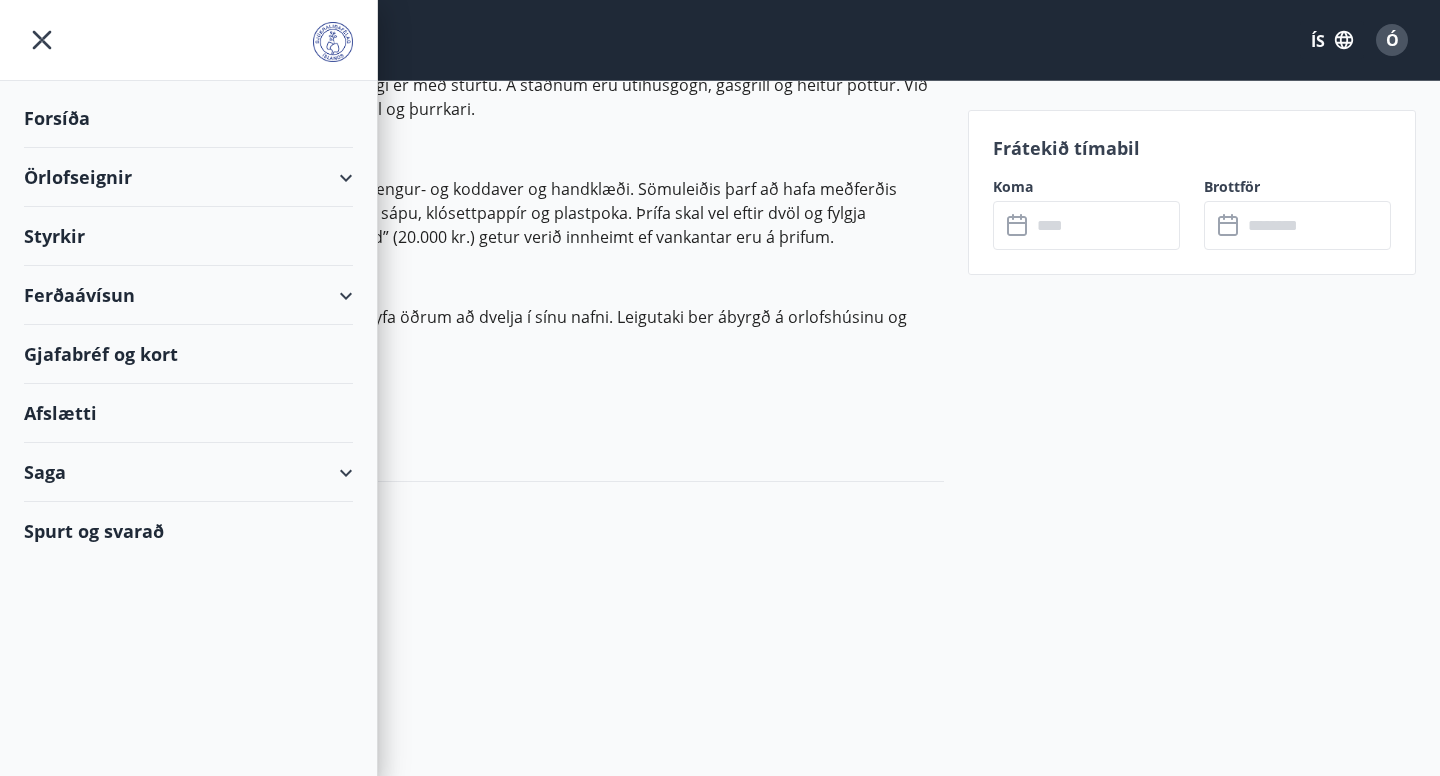 click on "Forsíða" at bounding box center [57, 118] 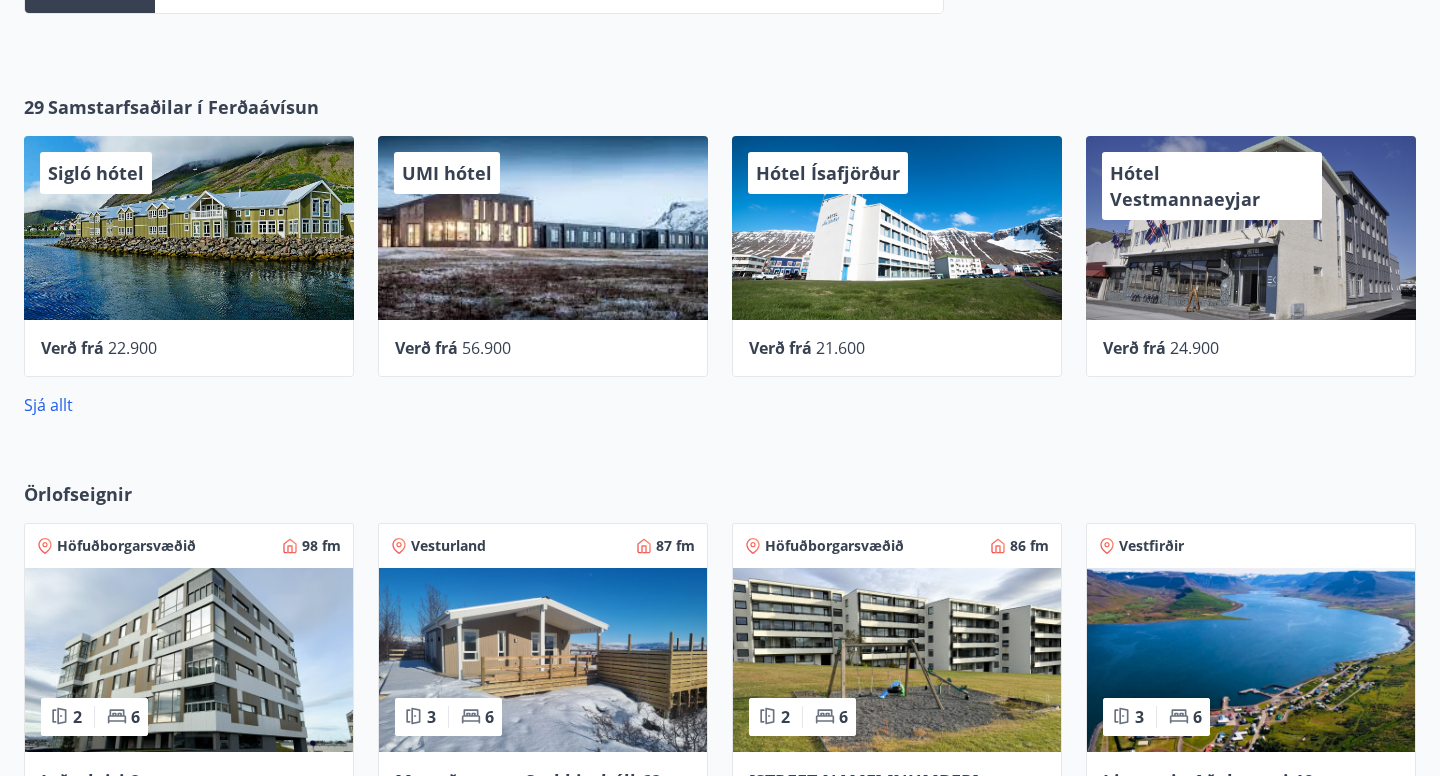 click on "Sigló hótel Verð frá  22.900" at bounding box center (177, 244) 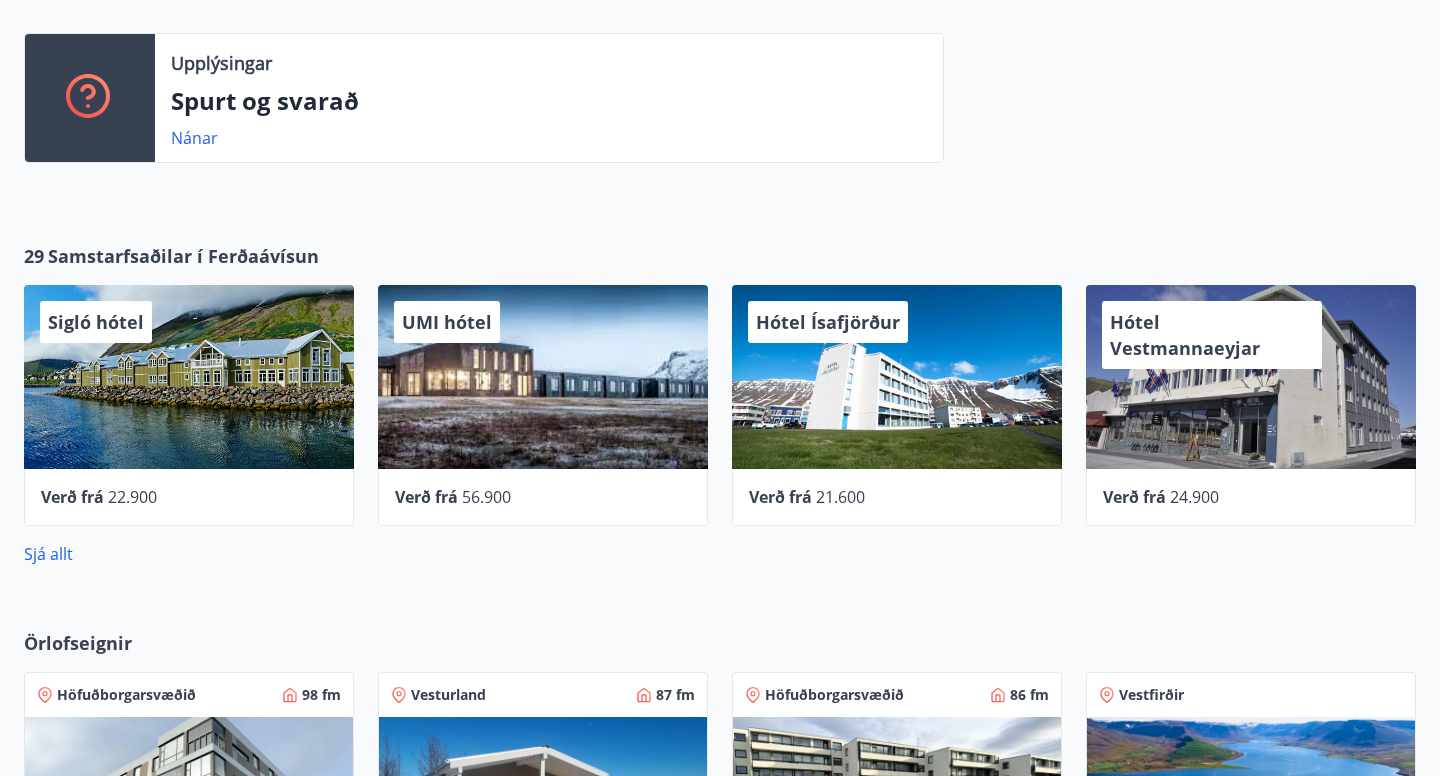 scroll, scrollTop: 607, scrollLeft: 0, axis: vertical 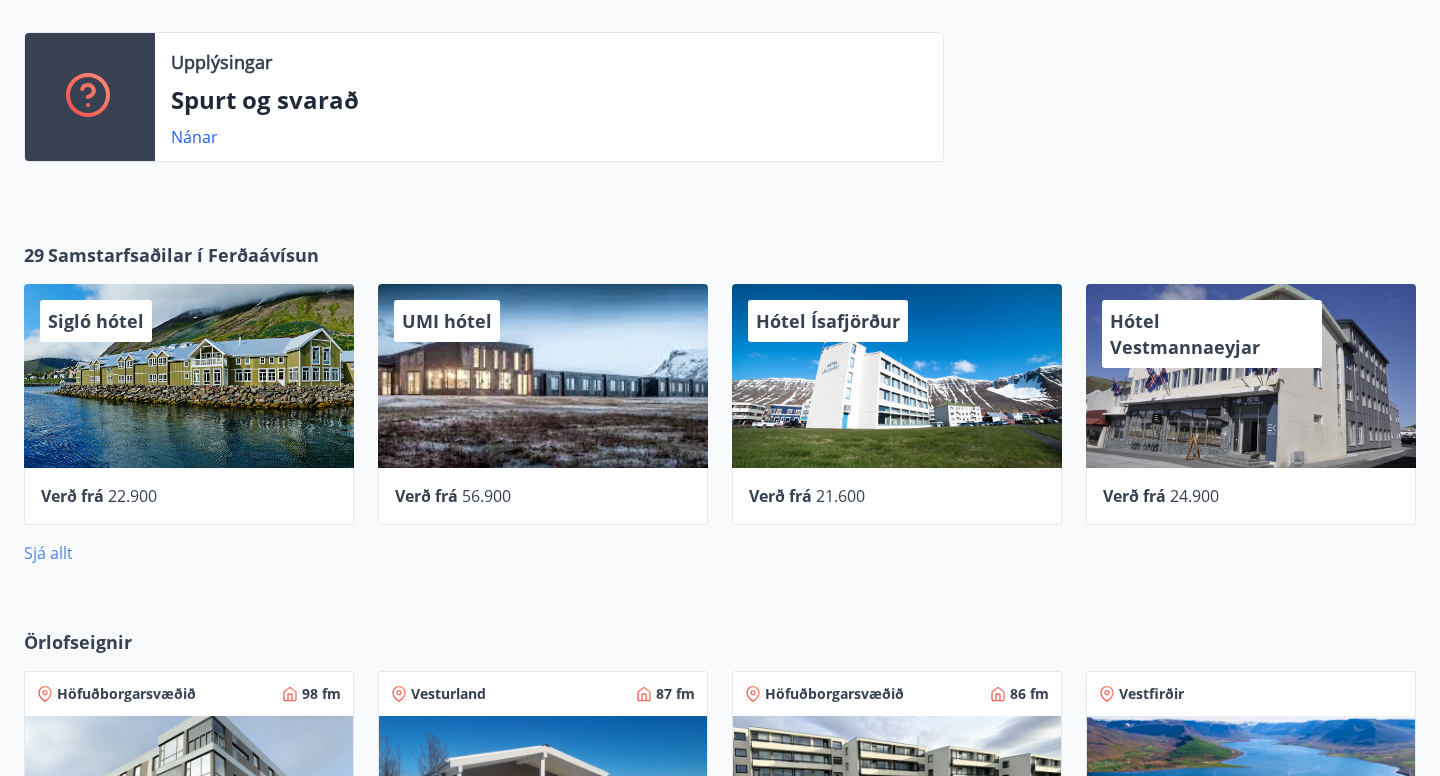 click on "Sjá allt" at bounding box center [48, 553] 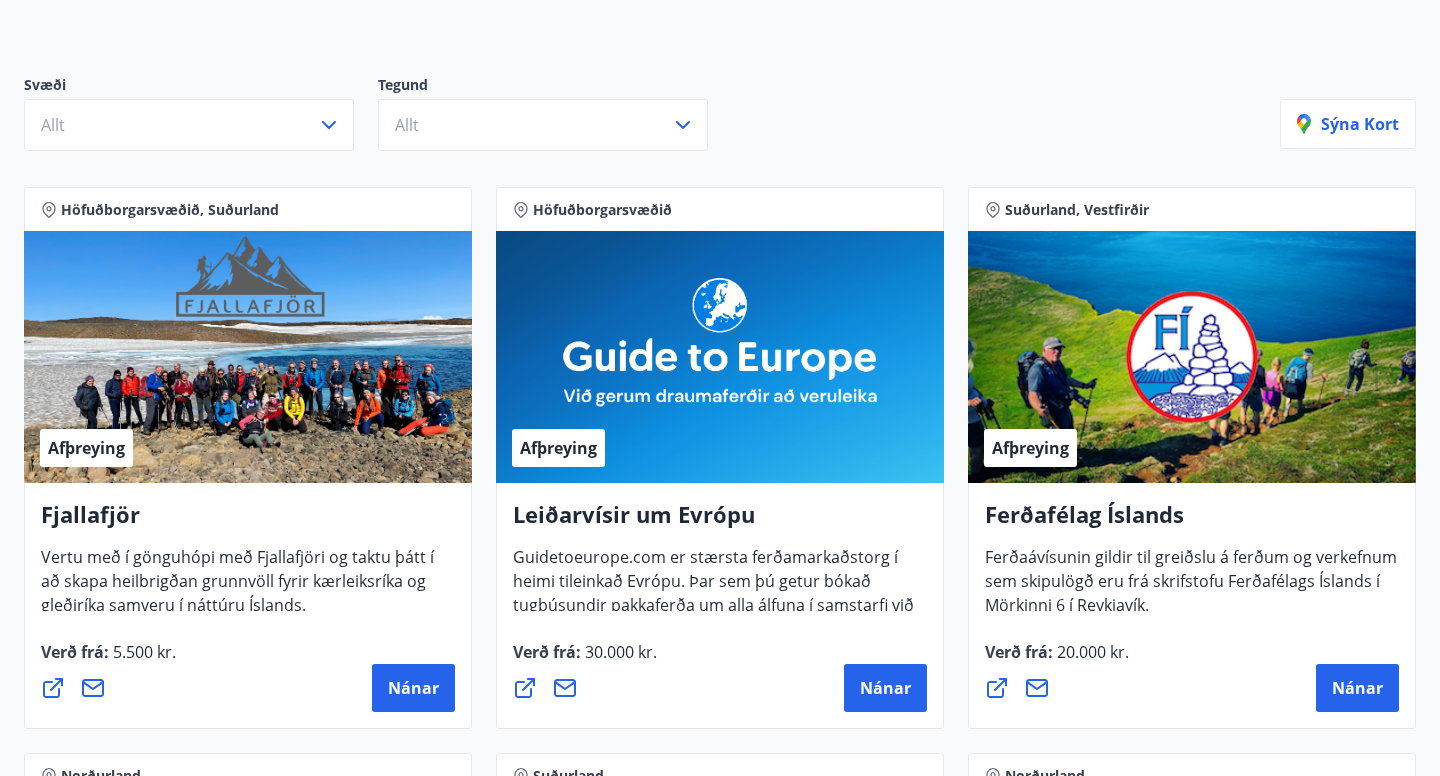 scroll, scrollTop: 0, scrollLeft: 0, axis: both 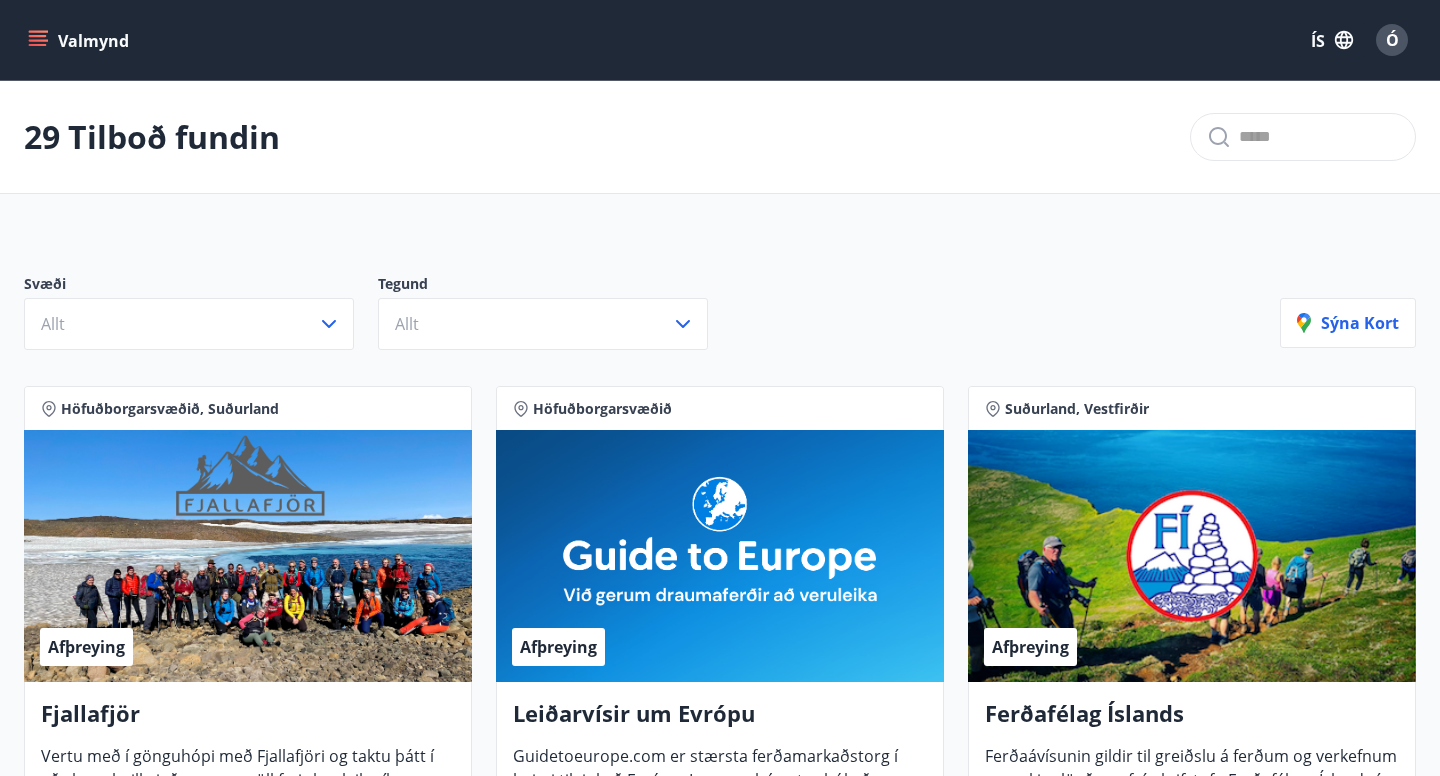click on "Ó" at bounding box center (1392, 40) 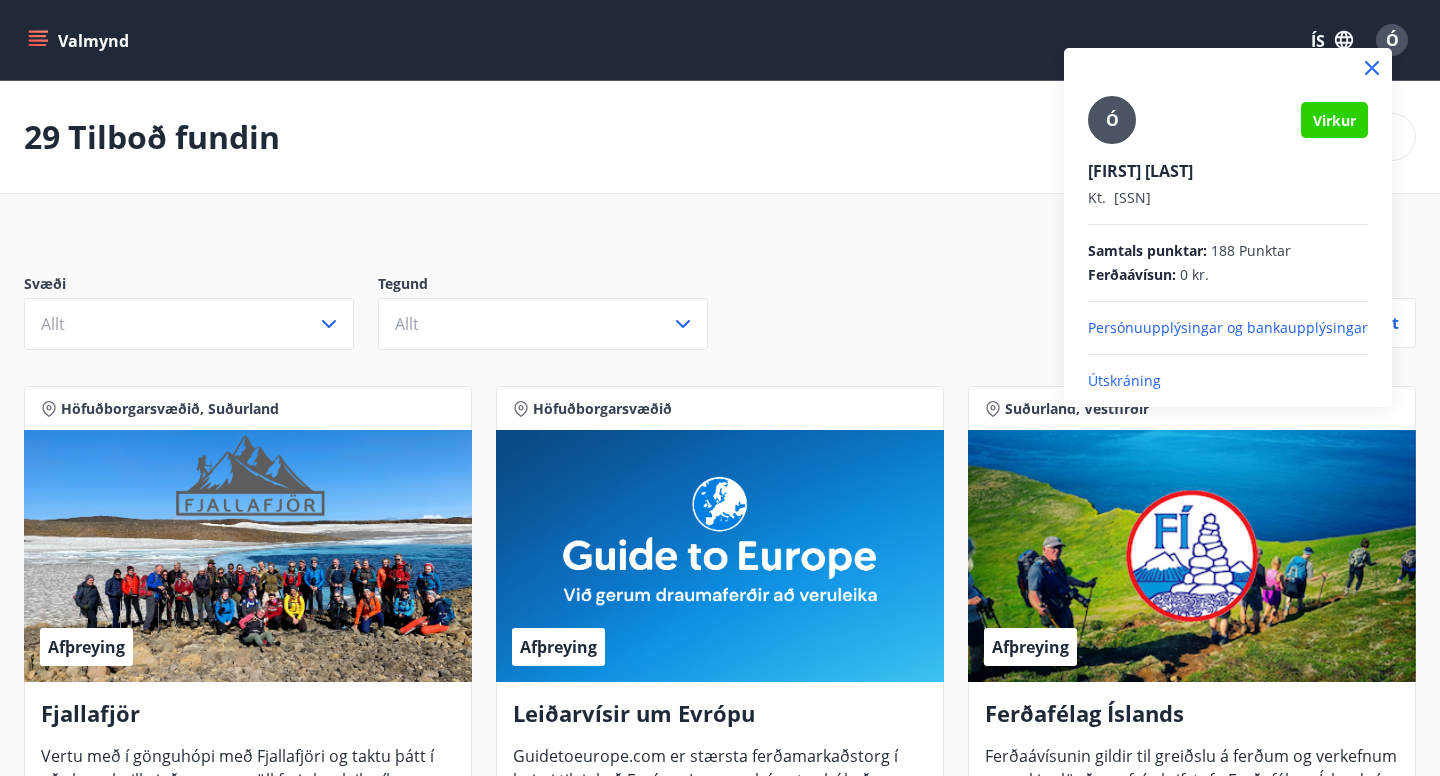 click on "Útskráning" at bounding box center (1228, 381) 